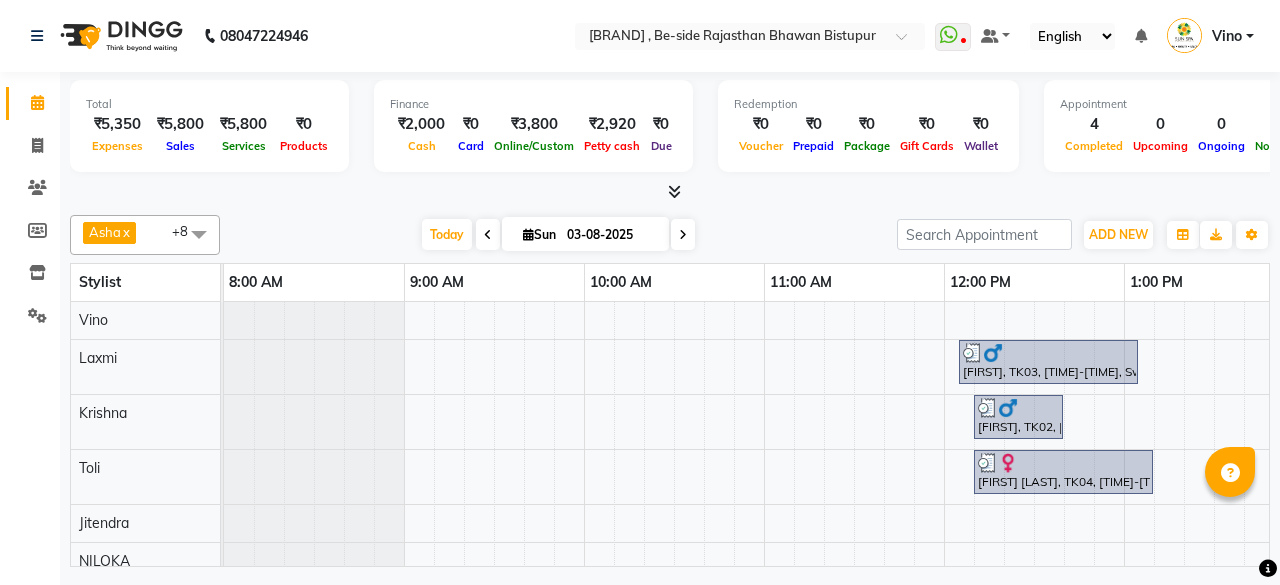 scroll, scrollTop: 0, scrollLeft: 0, axis: both 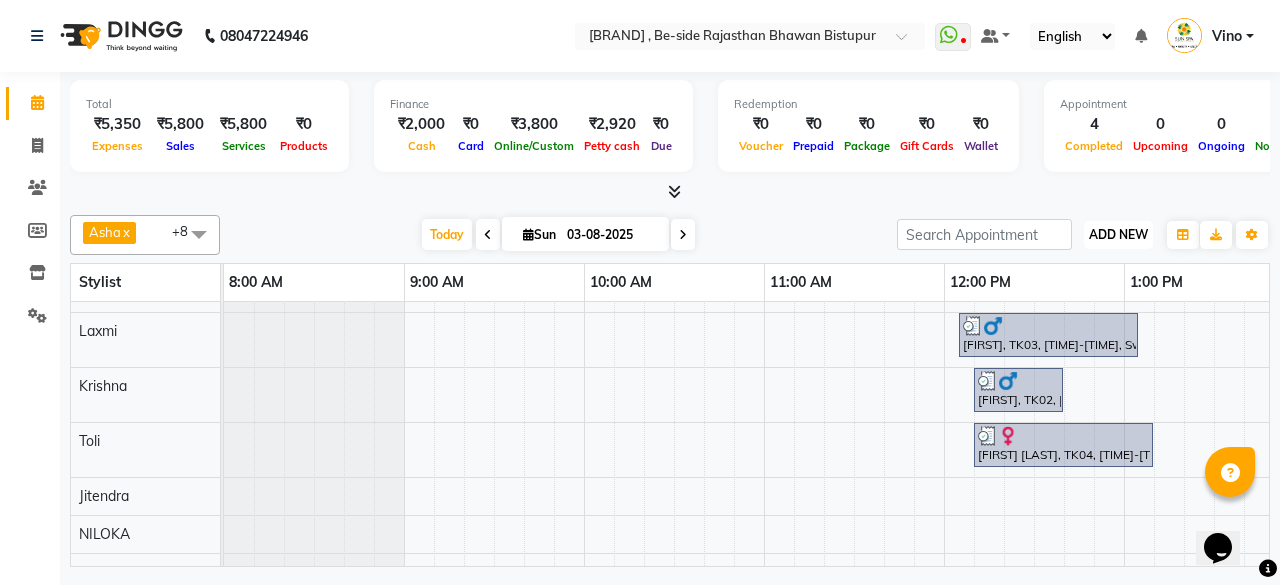 click on "ADD NEW" at bounding box center (1118, 234) 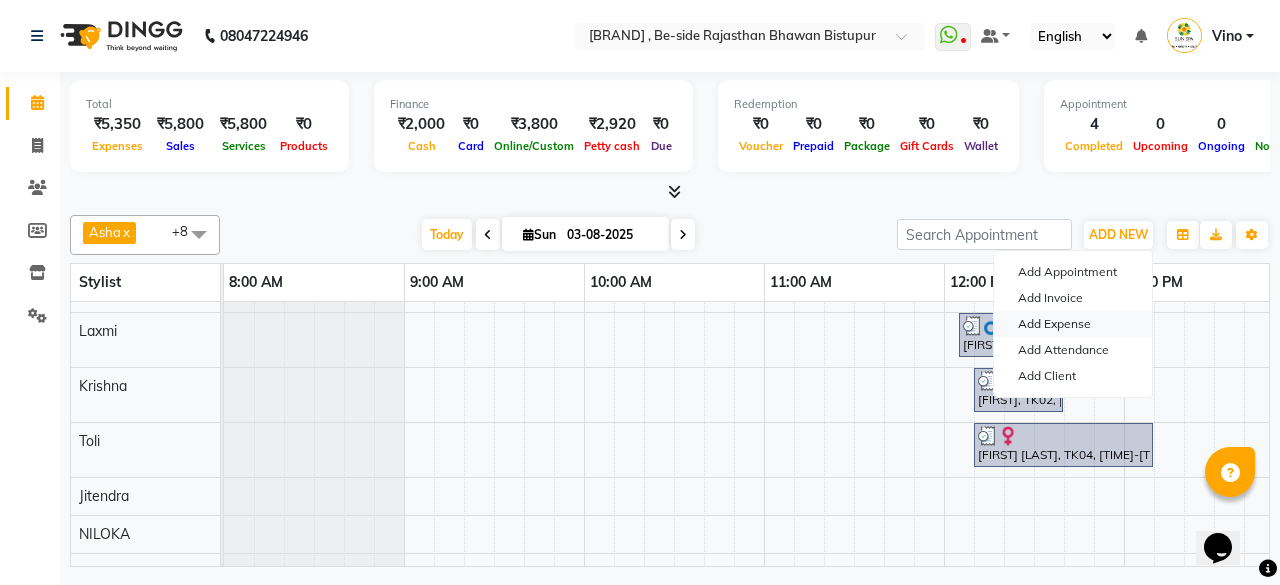 click on "Add Expense" at bounding box center [1073, 324] 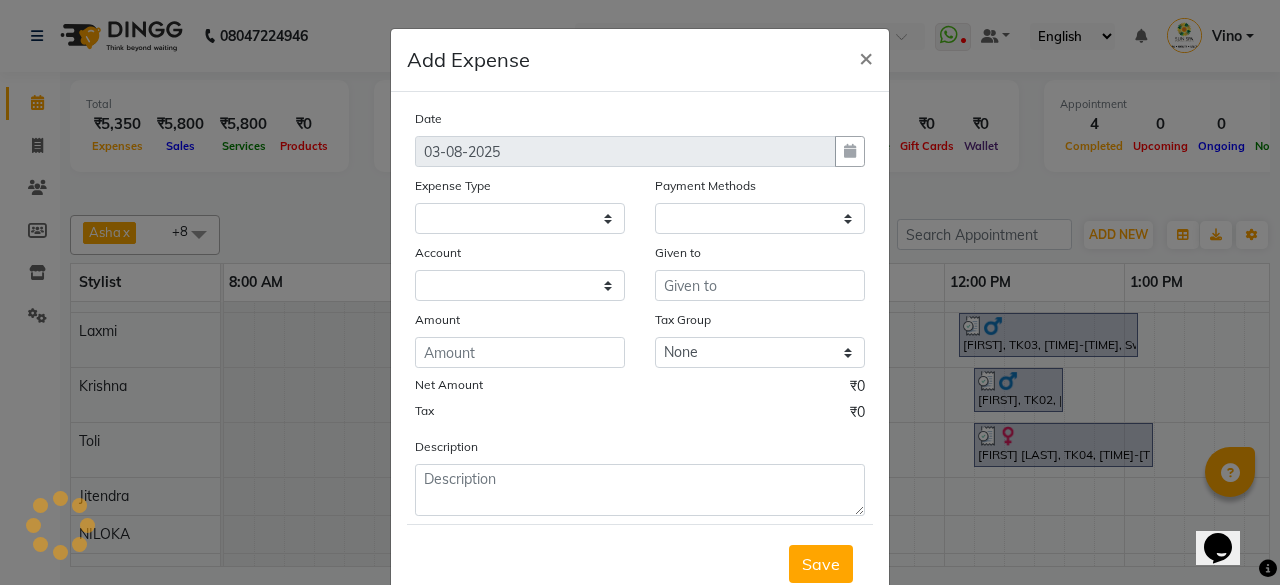 select 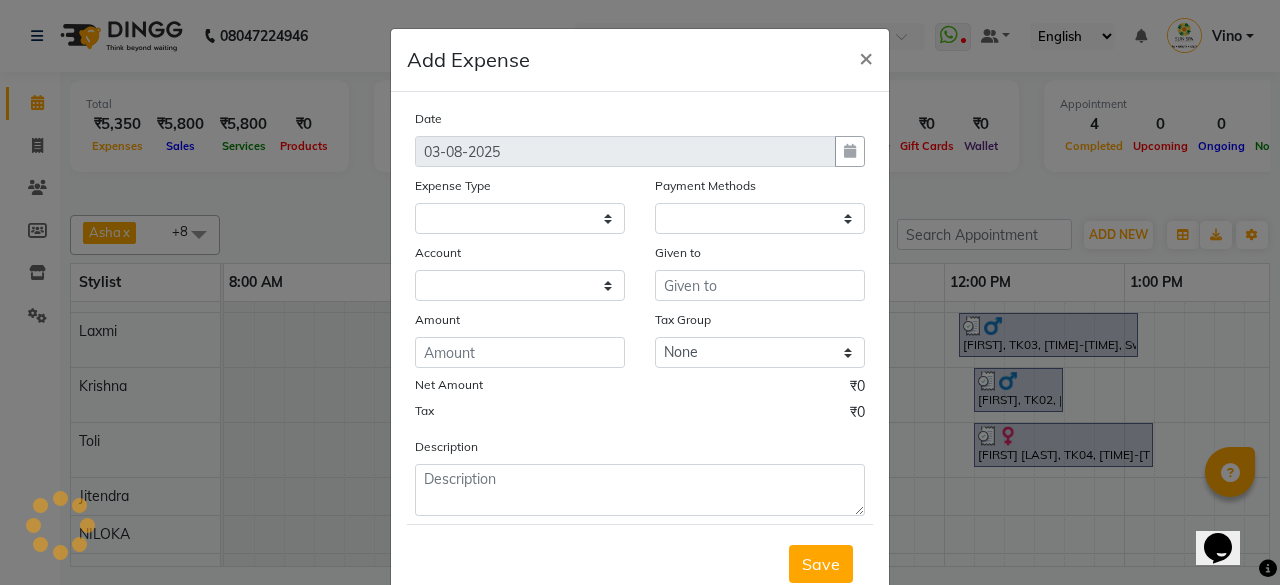 select on "1" 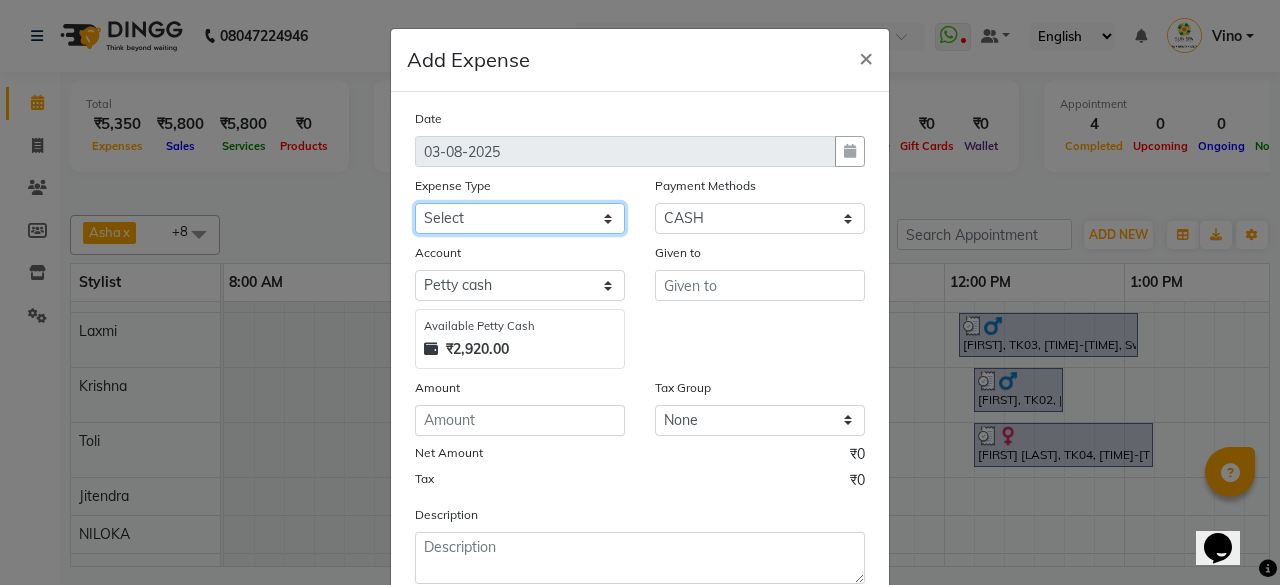 click on "Select Advance Salary Bank charges Car maintenance  Cash transfer to bank Cash transfer to hub Client Snacks Events Expance Fuel Incentive JUSTDAIL Loan Repayment Maintenance Marketing Miscellaneous [LAST] Other Pantry Product Room Rent staff Salary Shop Rent Staff Snacks Tax Tea & Refreshment Utilities" 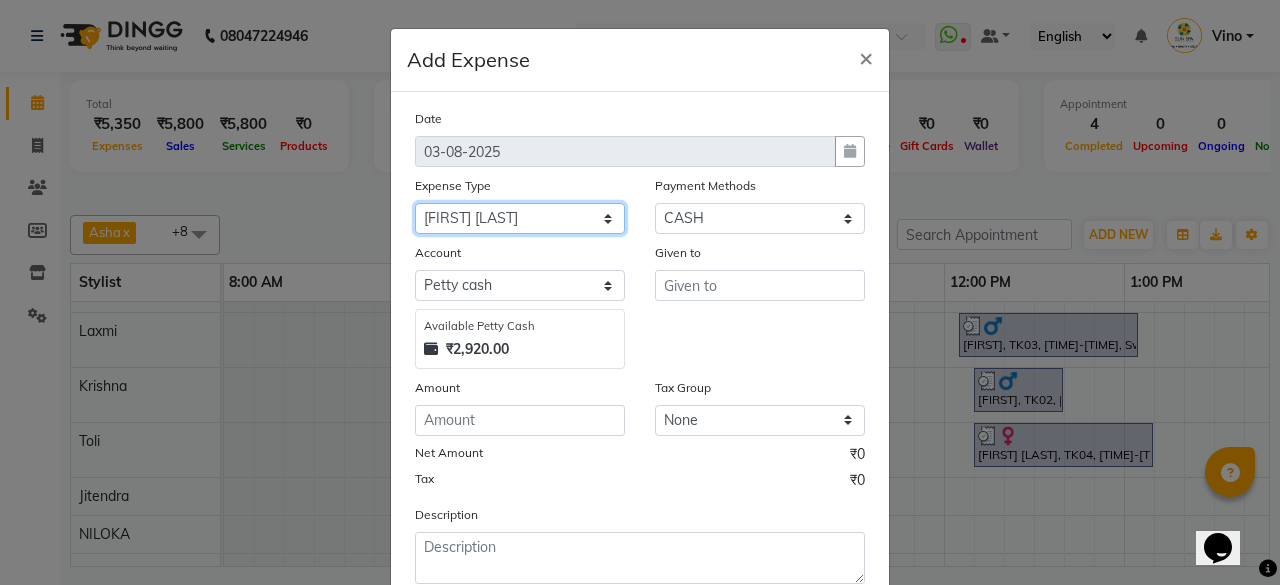 click on "Select Advance Salary Bank charges Car maintenance  Cash transfer to bank Cash transfer to hub Client Snacks Events Expance Fuel Incentive JUSTDAIL Loan Repayment Maintenance Marketing Miscellaneous [LAST] Other Pantry Product Room Rent staff Salary Shop Rent Staff Snacks Tax Tea & Refreshment Utilities" 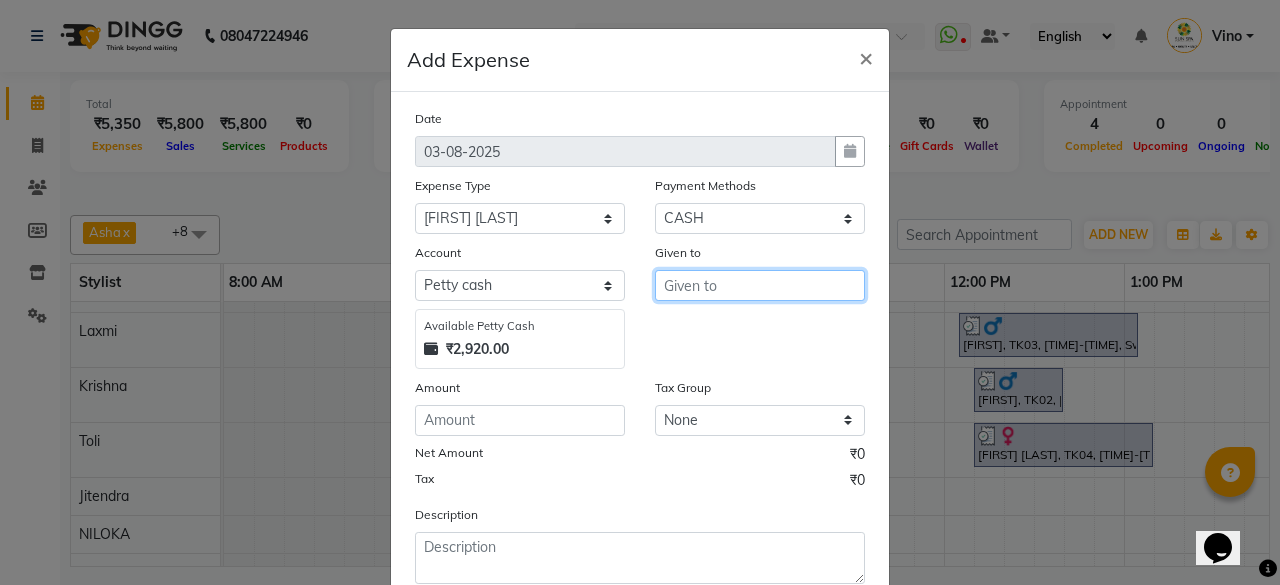 click at bounding box center [760, 285] 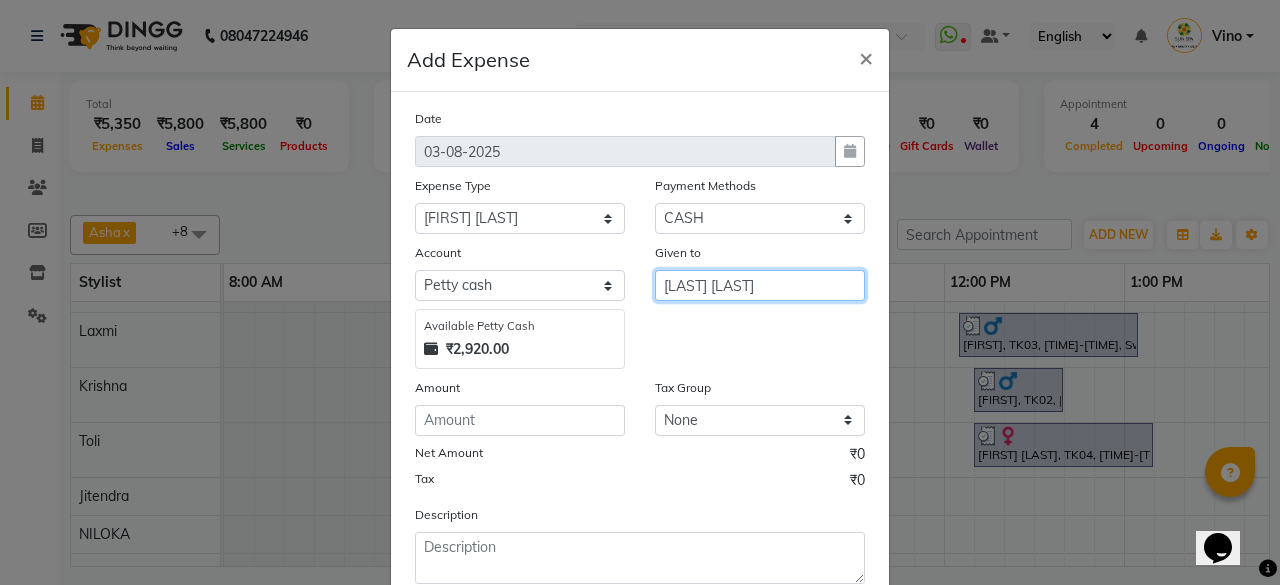 type on "[LAST] [LAST]" 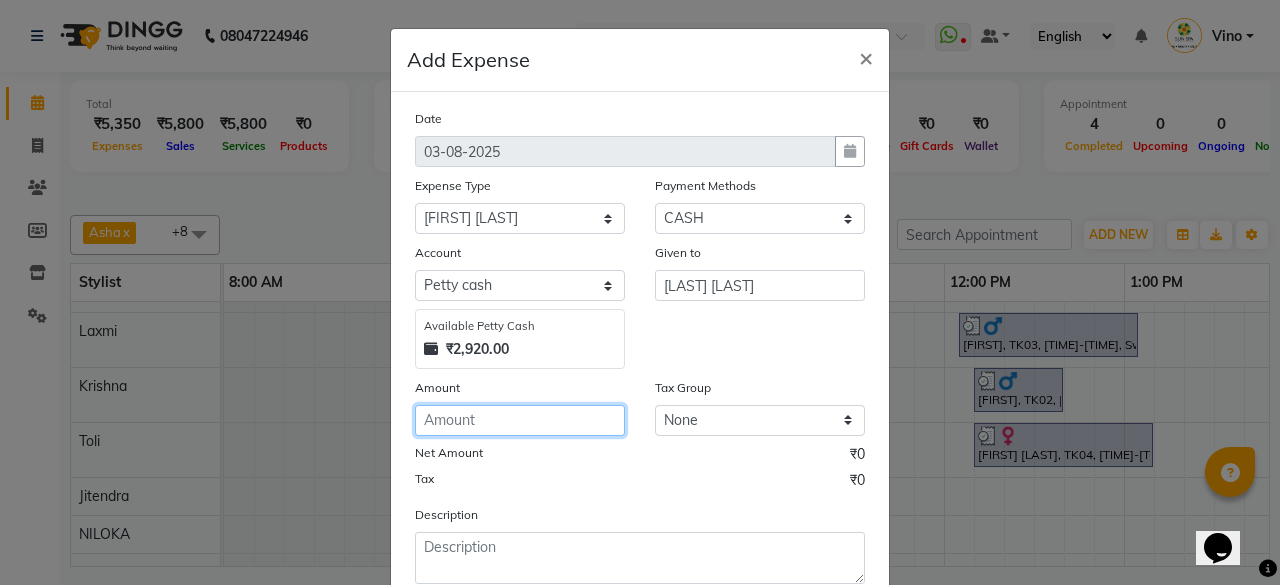 click 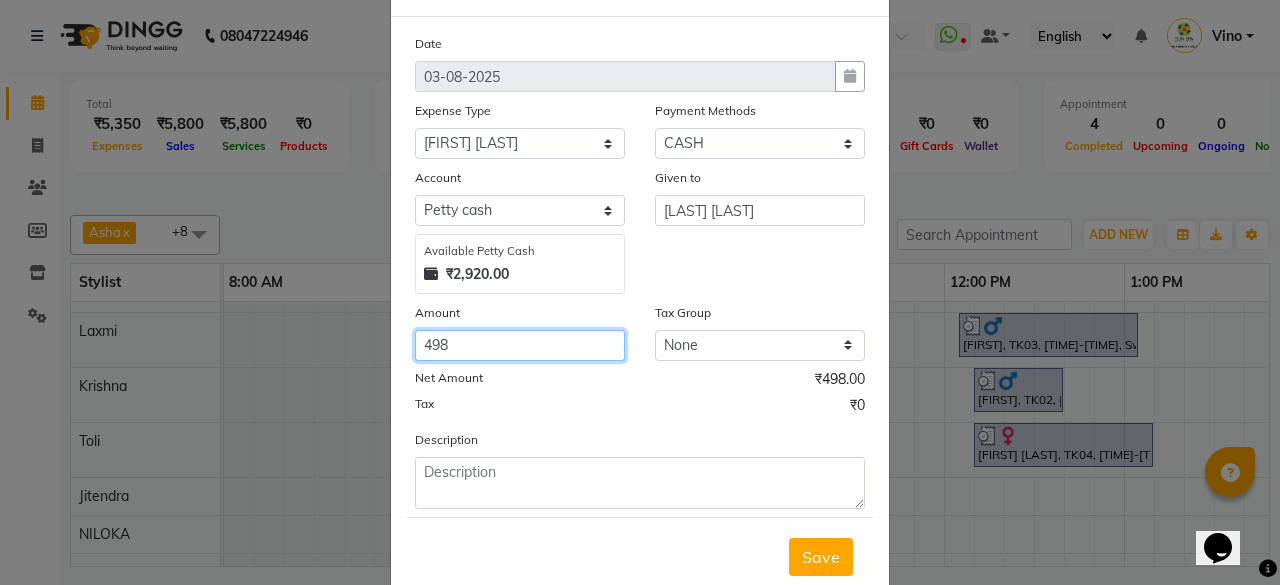 scroll, scrollTop: 100, scrollLeft: 0, axis: vertical 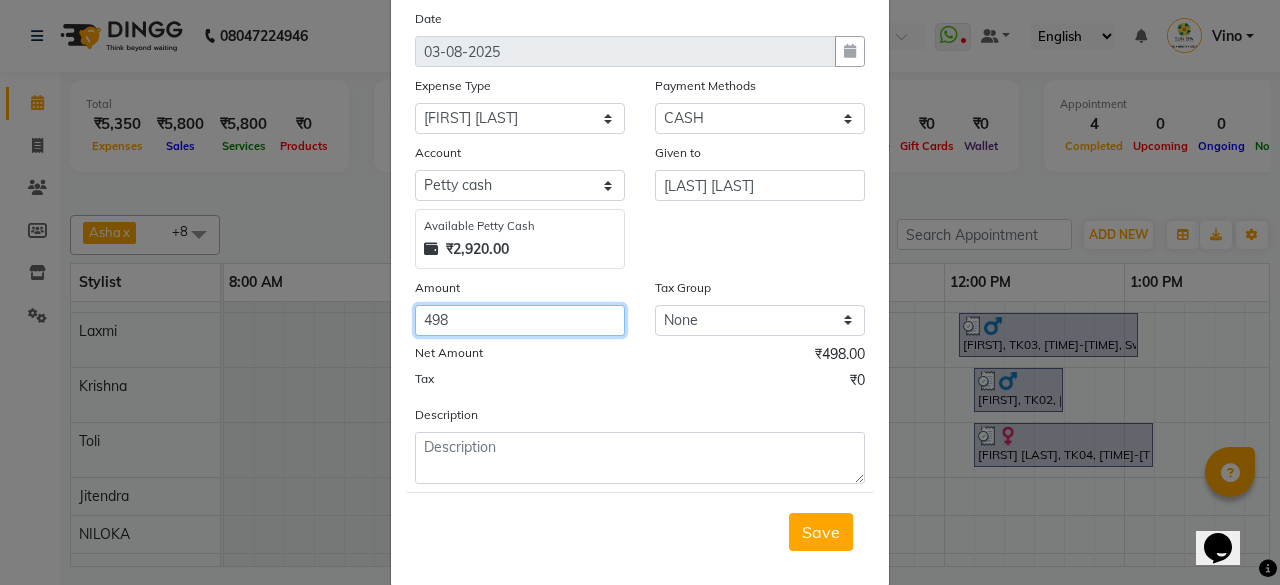 click on "498" 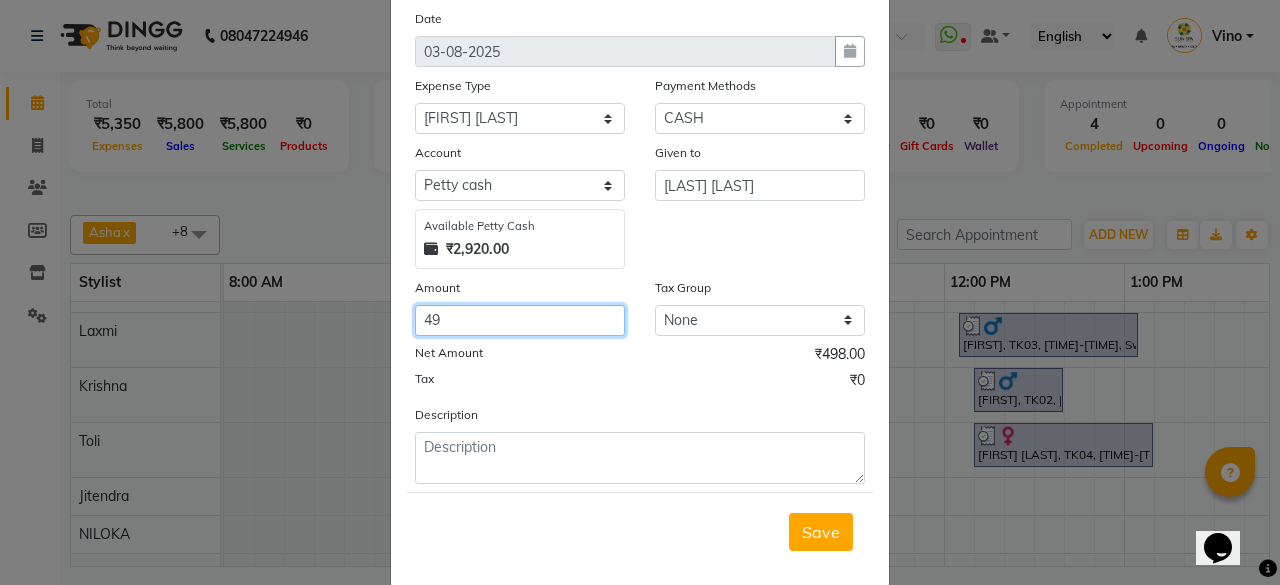 type on "4" 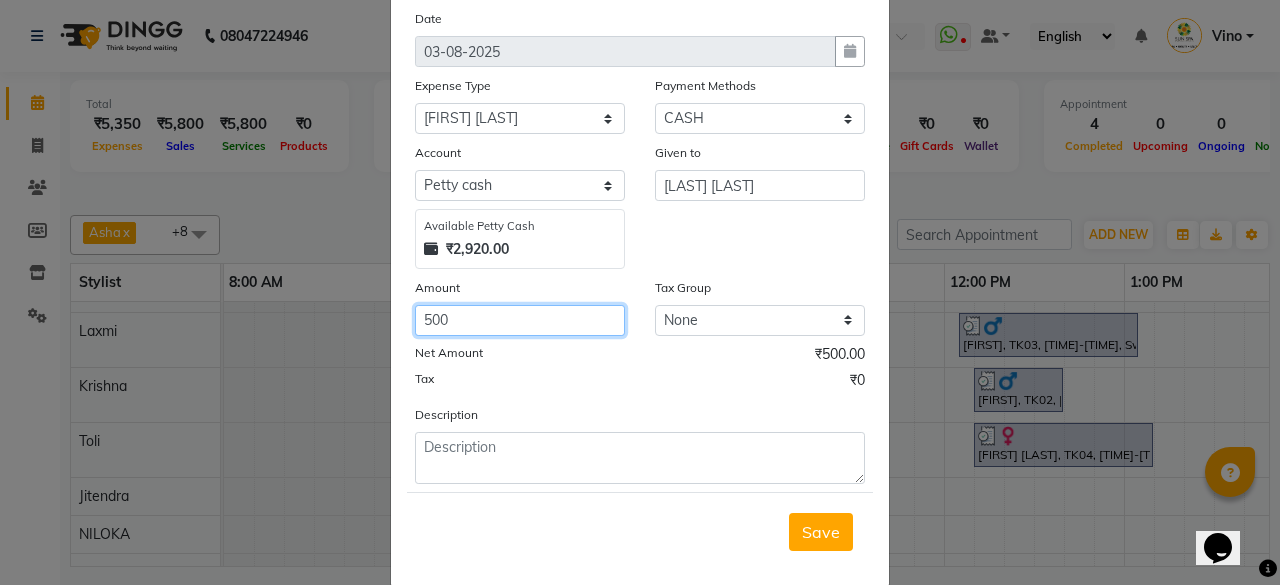 type on "500" 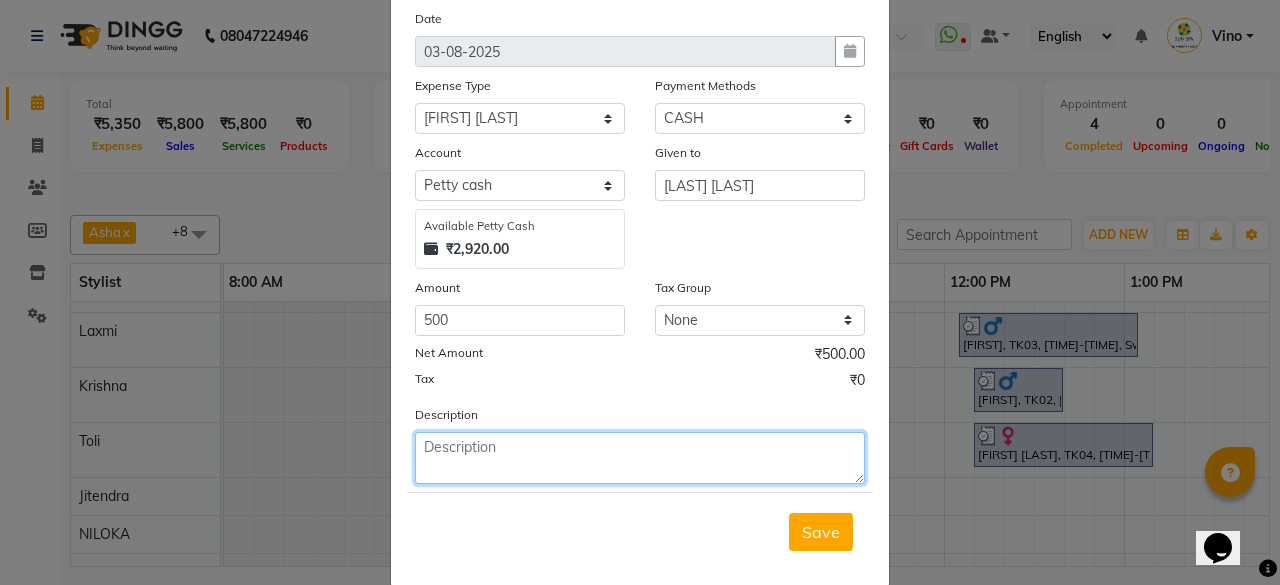 click 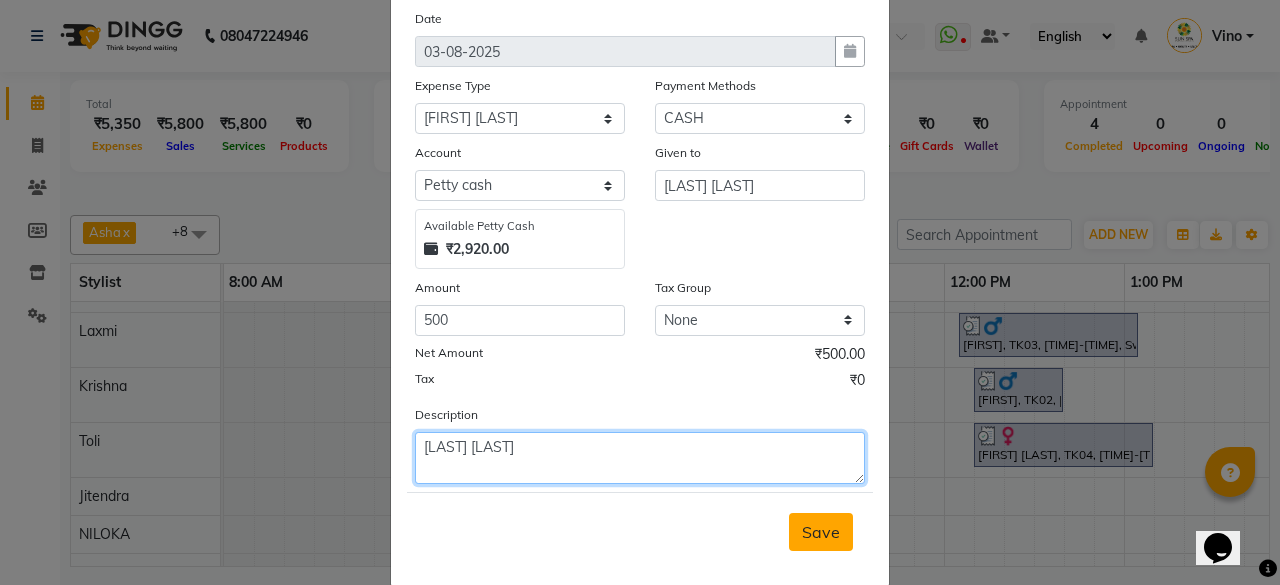 type on "[LAST] [LAST]" 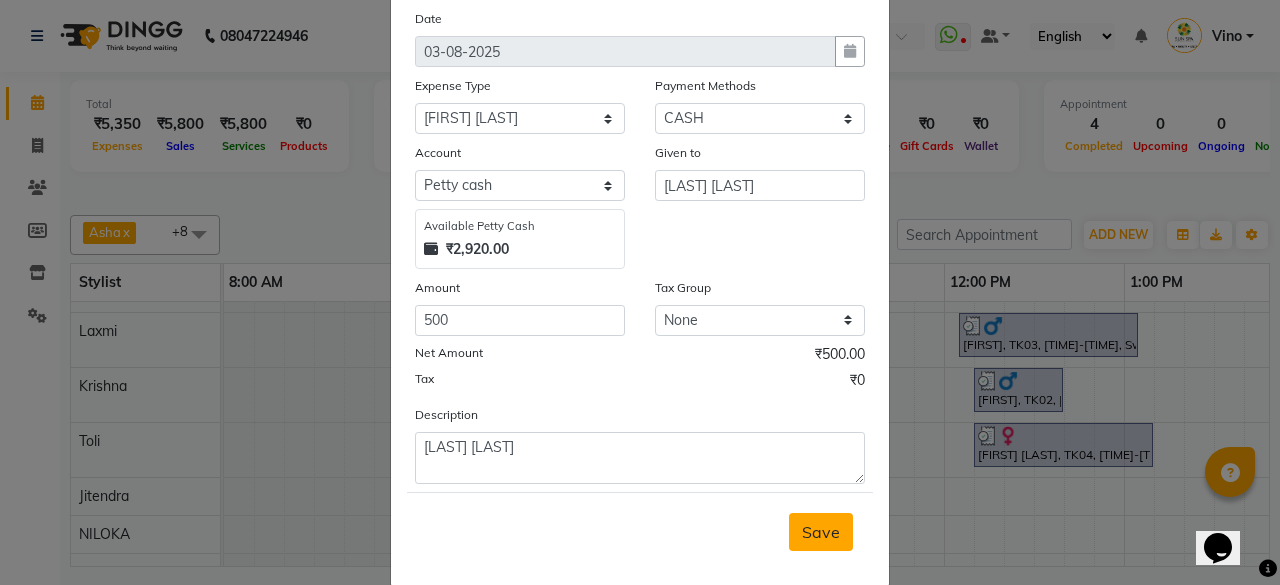 click on "Save" at bounding box center [821, 532] 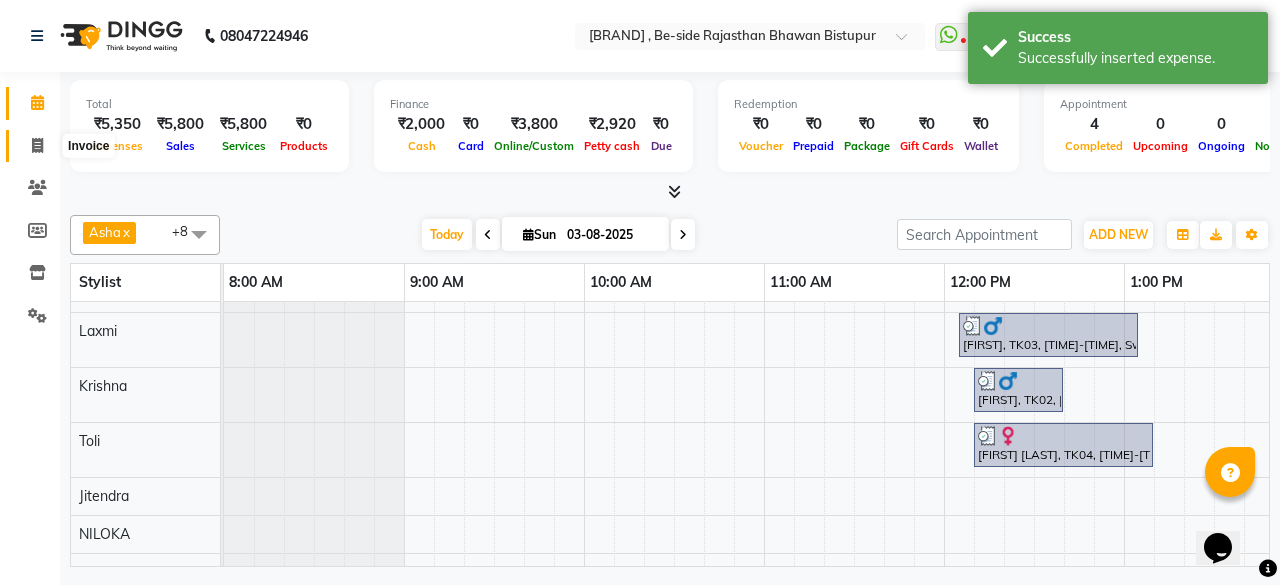 click 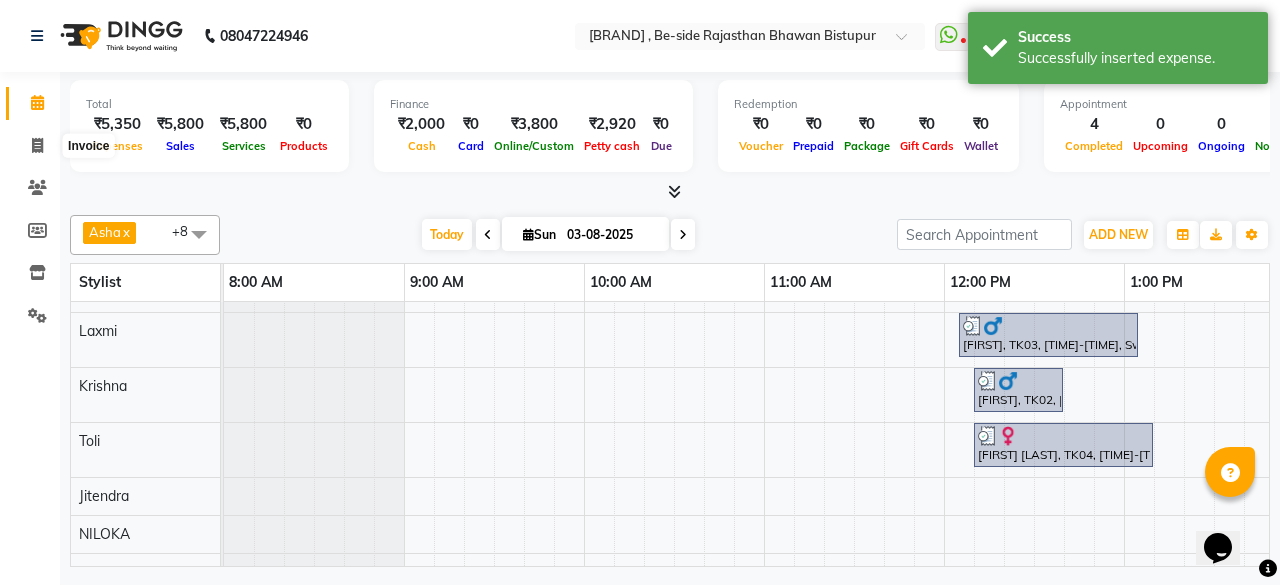 select on "service" 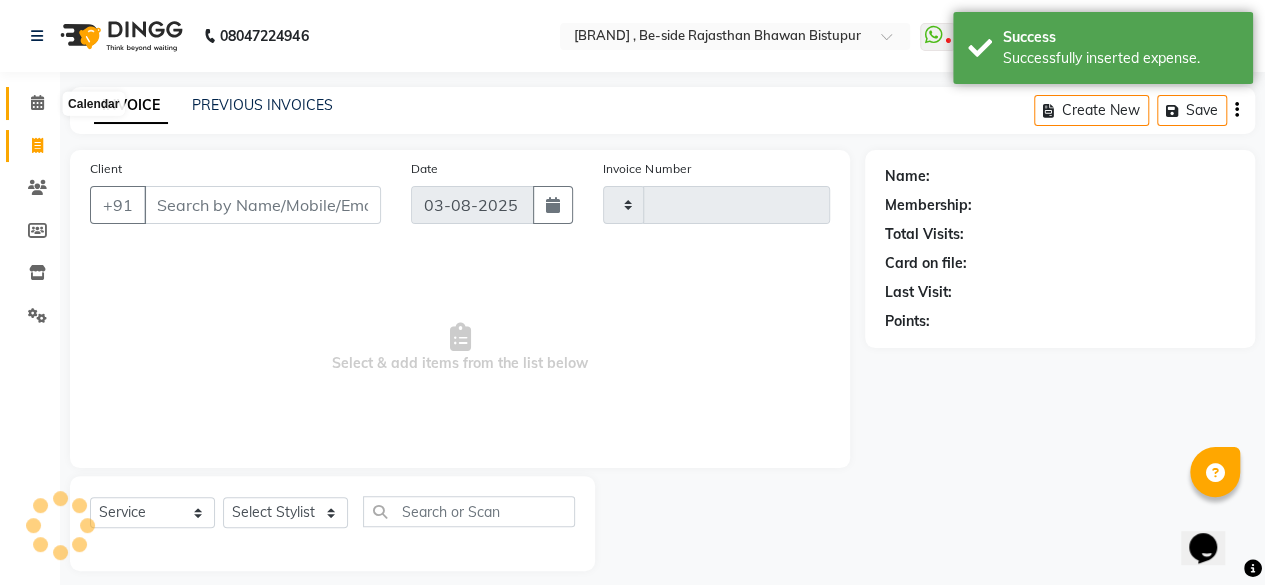 type on "0931" 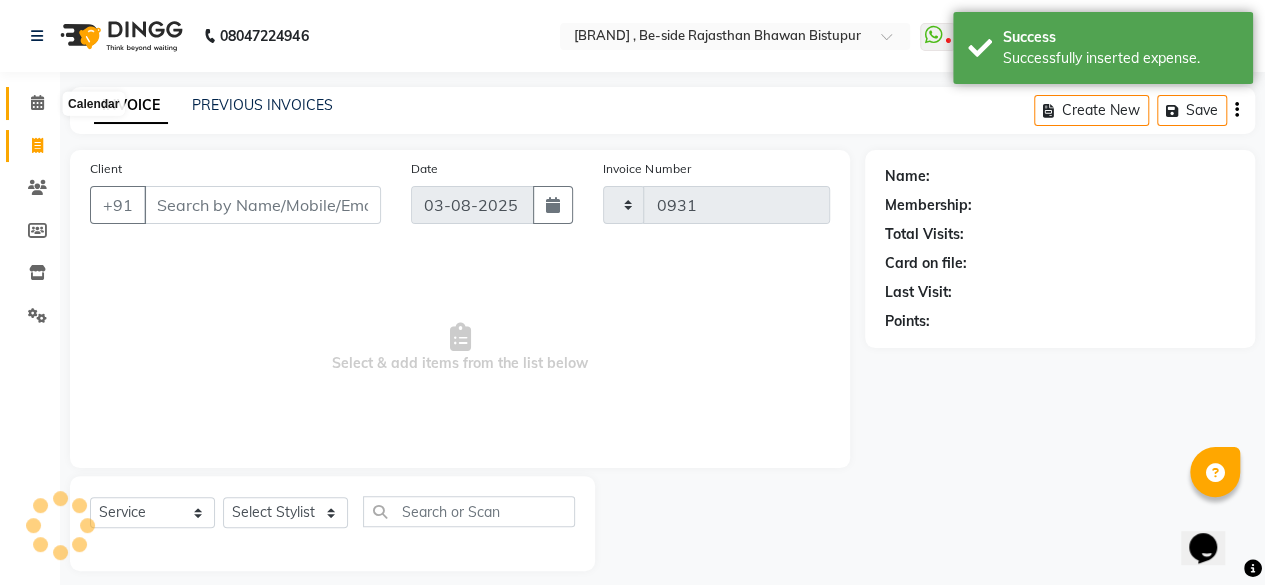 select on "5782" 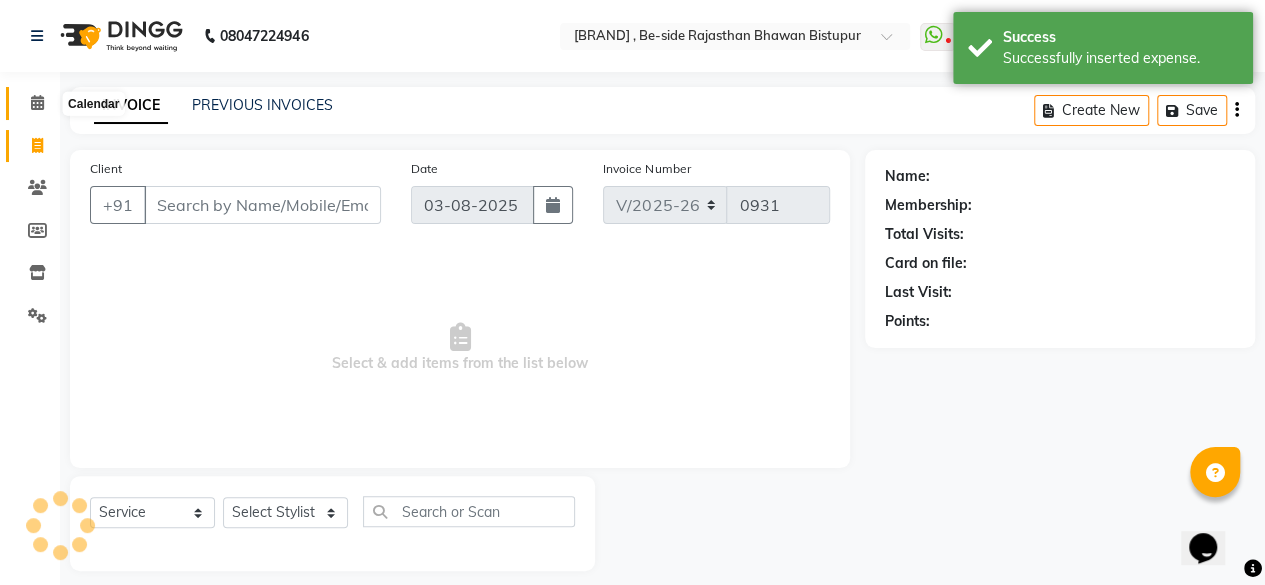 click 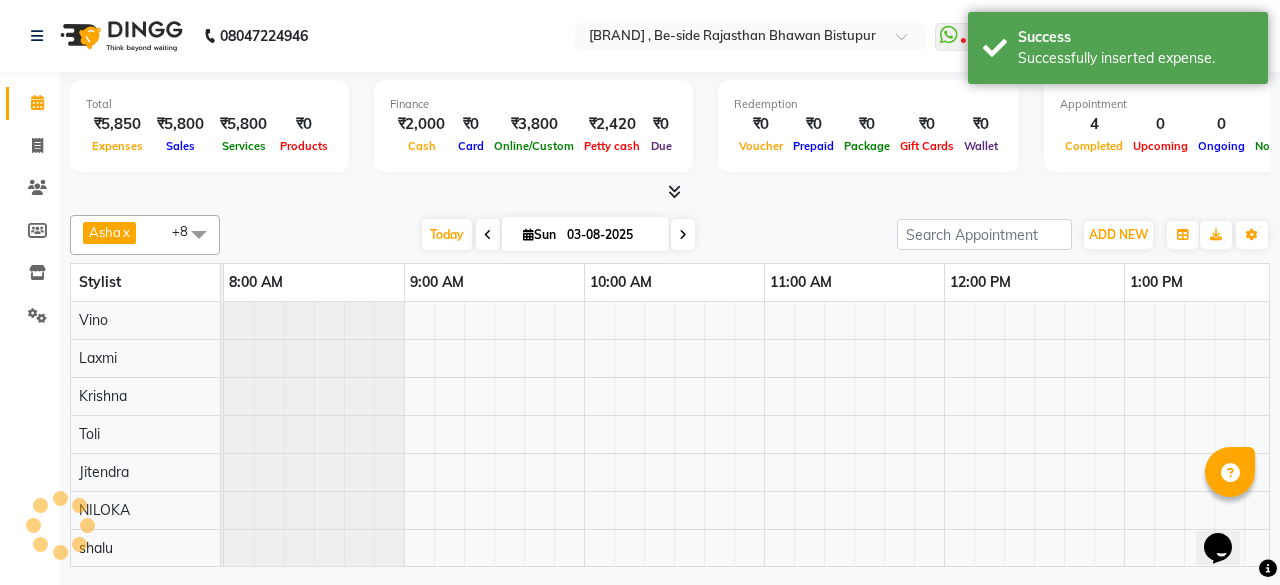 scroll, scrollTop: 0, scrollLeft: 1441, axis: horizontal 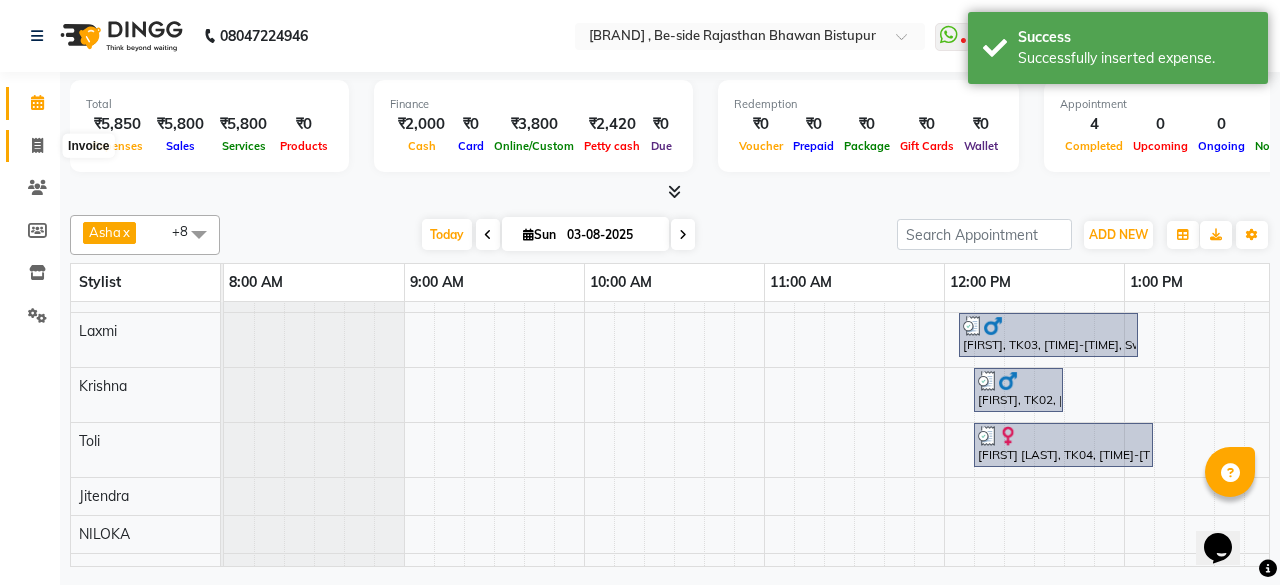 click 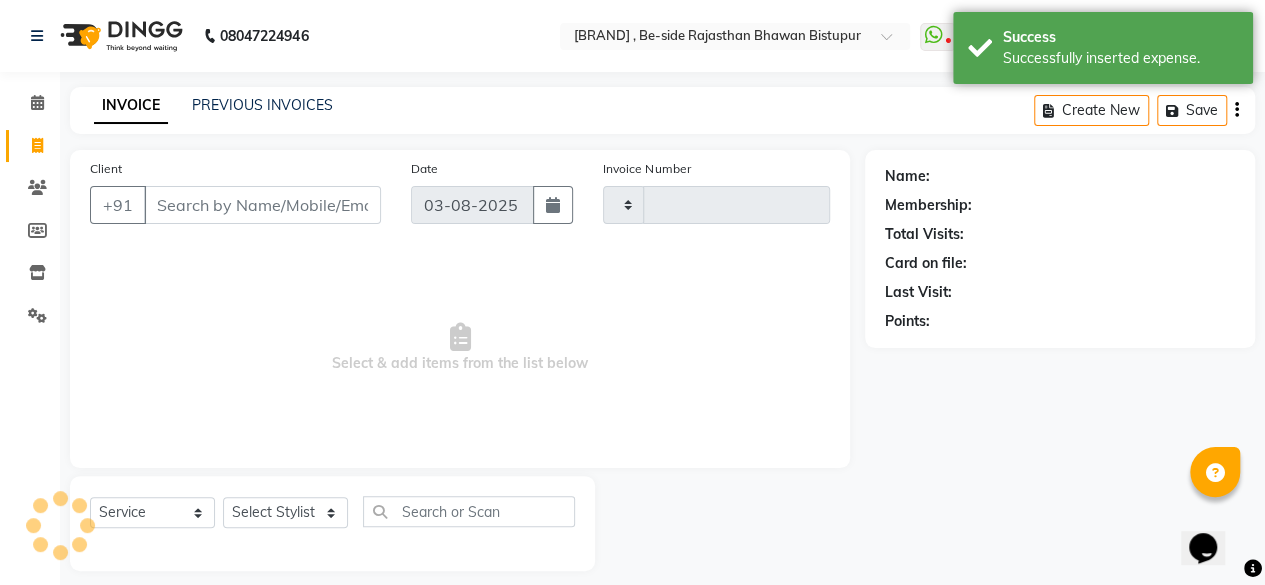 type on "0931" 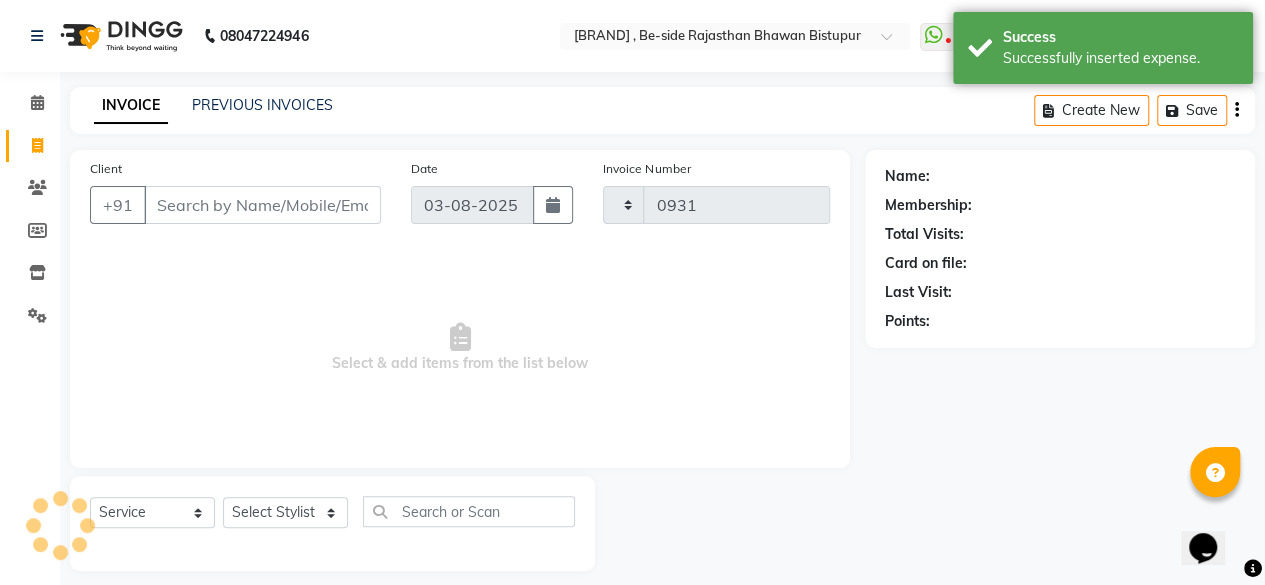 select on "5782" 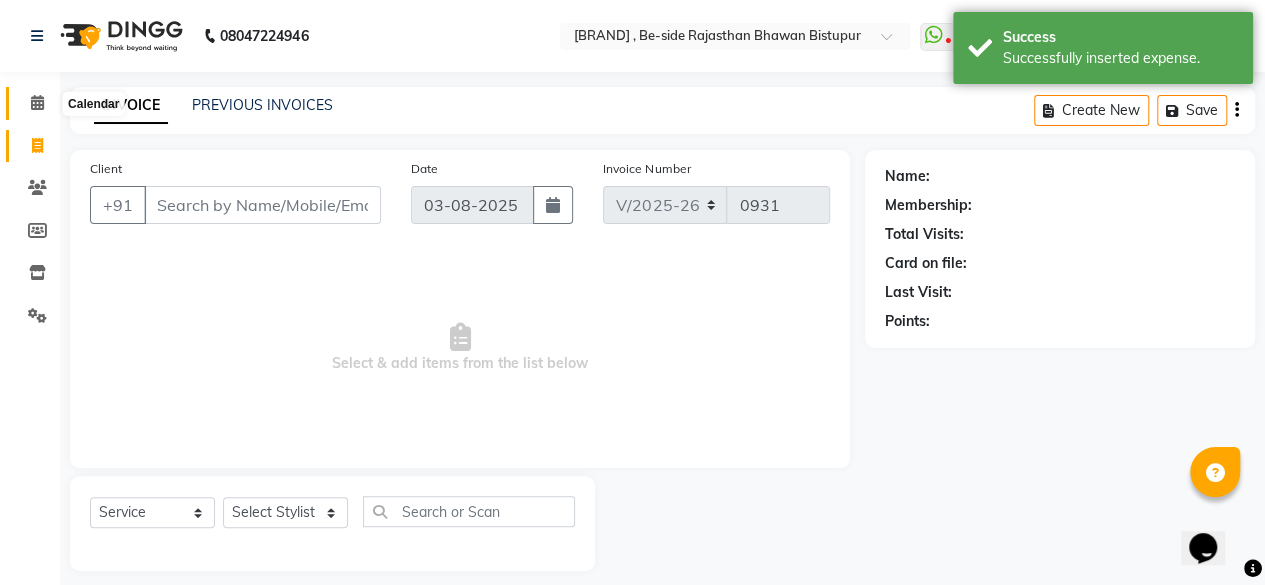 click 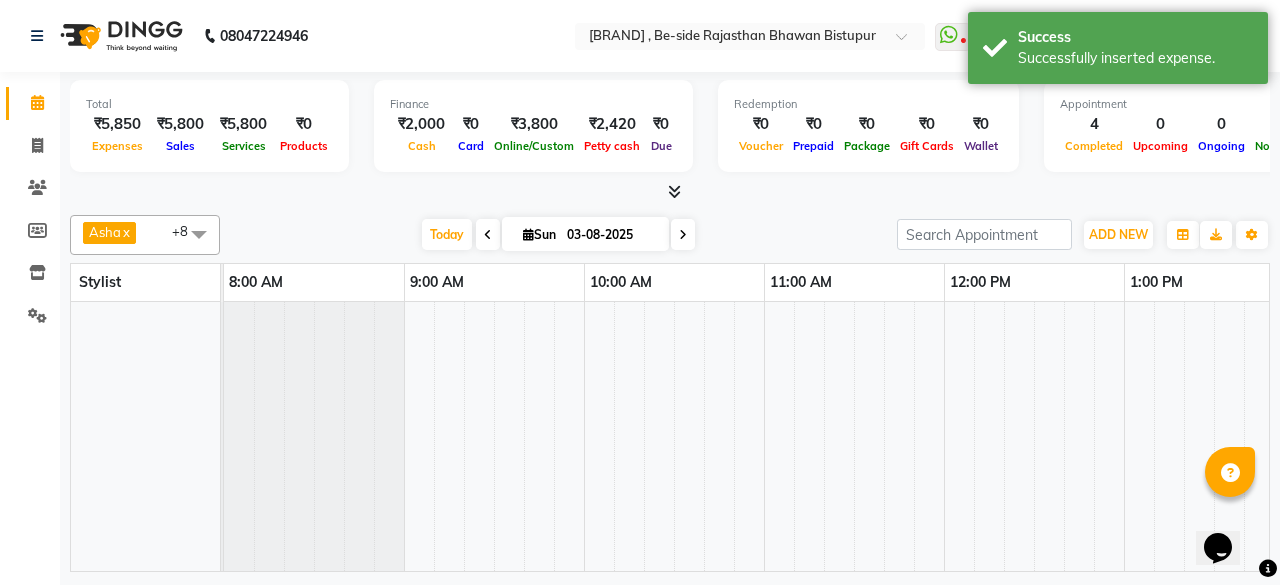 scroll, scrollTop: 0, scrollLeft: 0, axis: both 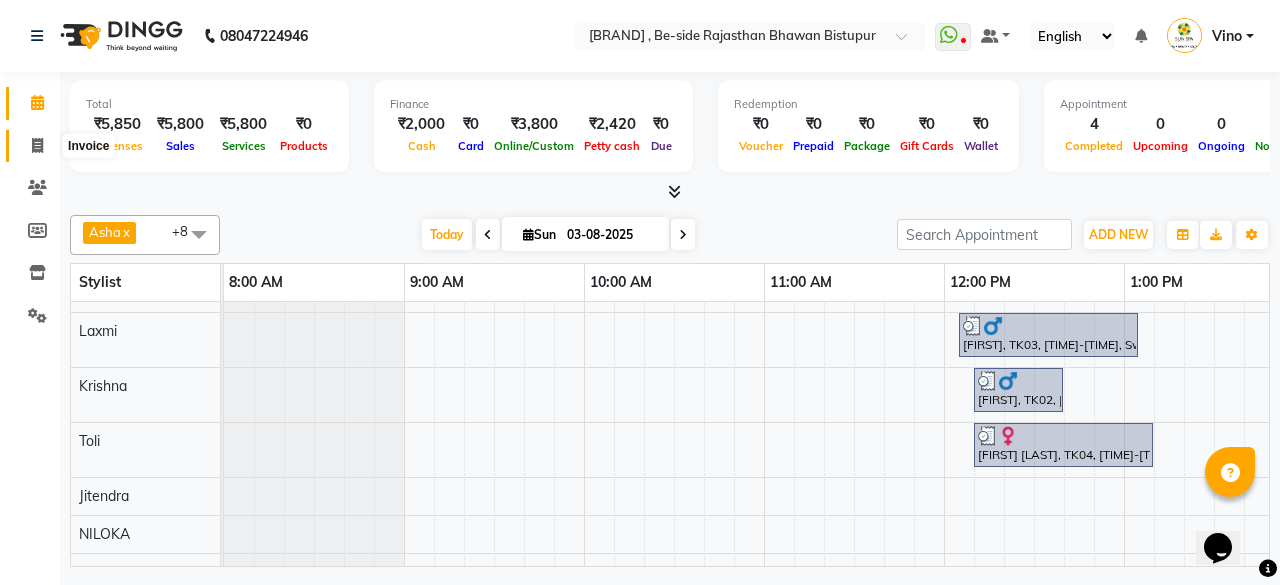 click 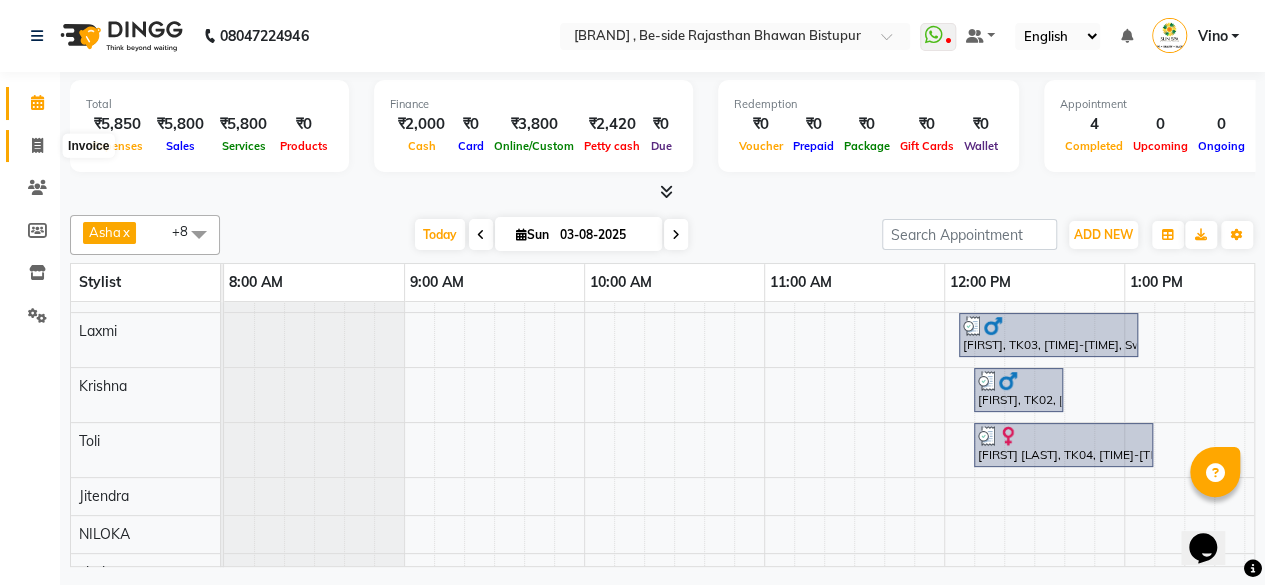 select on "service" 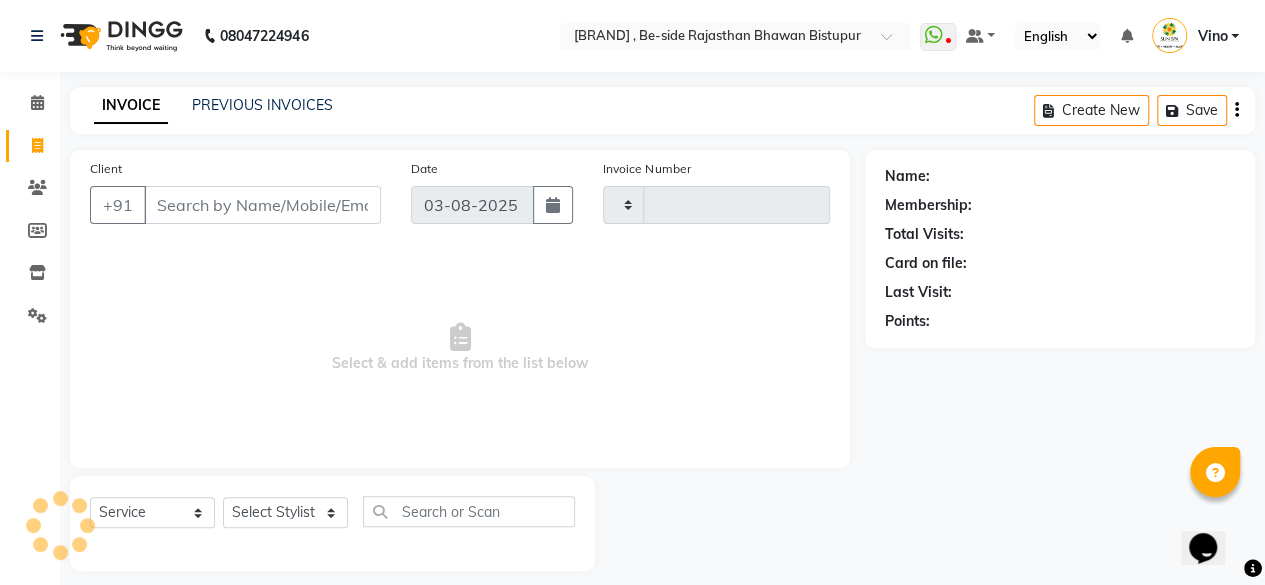 type on "0931" 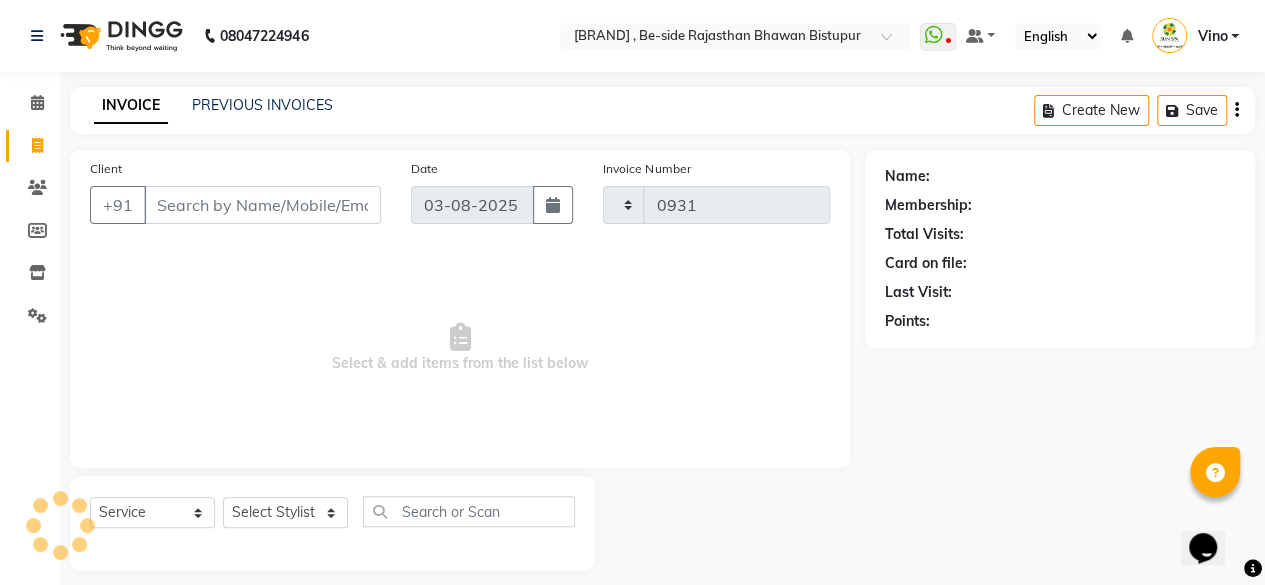 select on "5782" 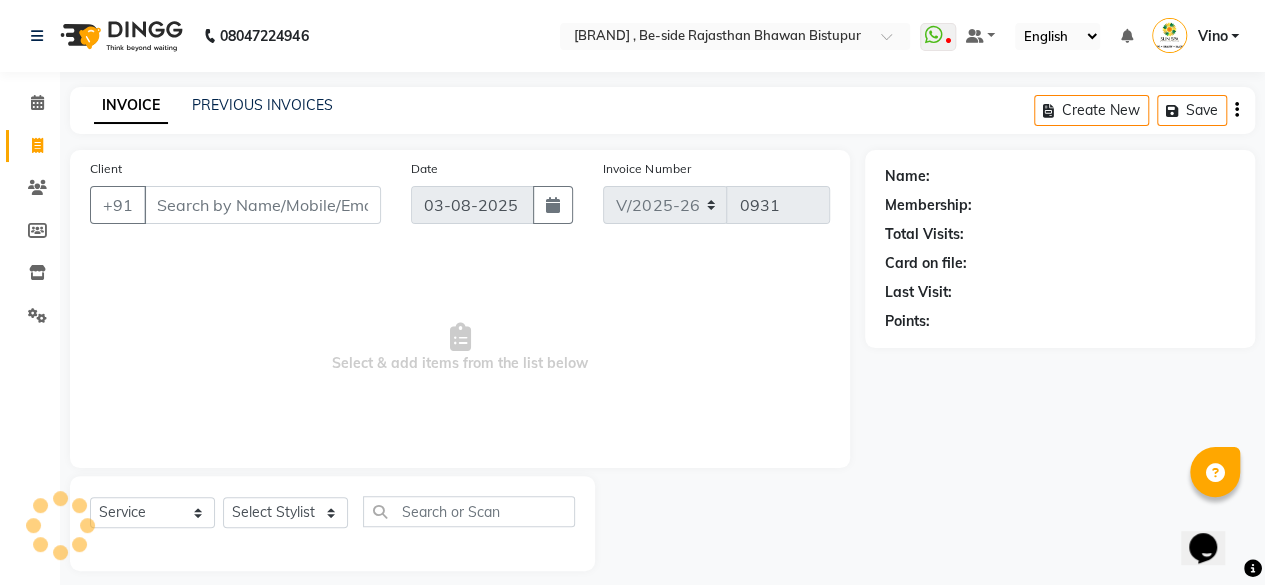 click on "Client" at bounding box center [262, 205] 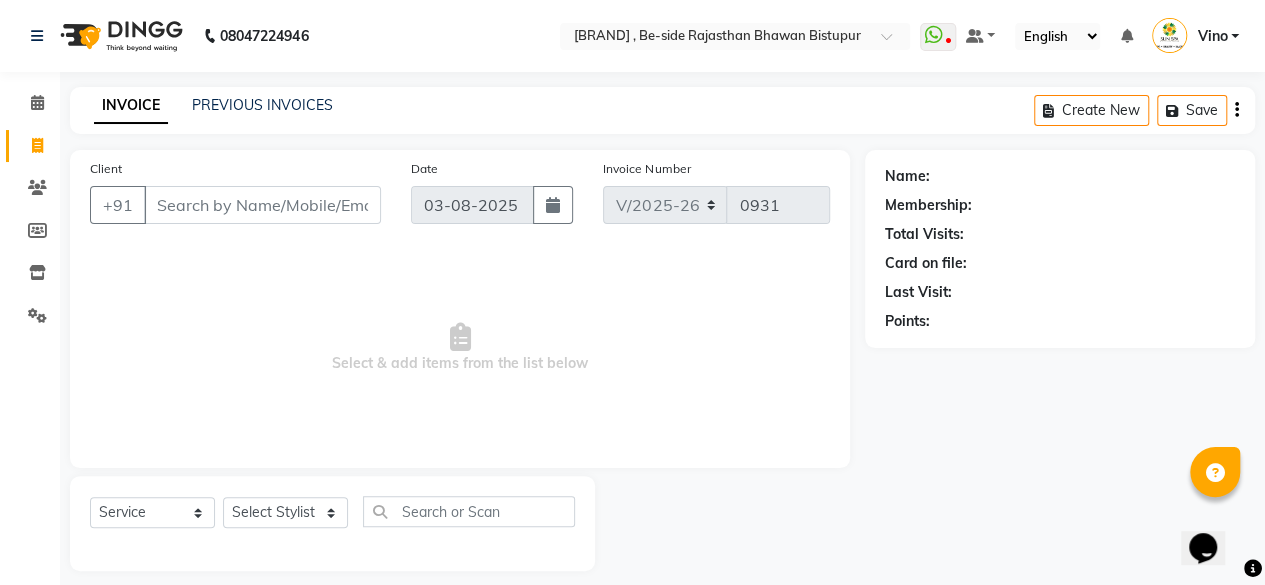 click on "Client" at bounding box center [262, 205] 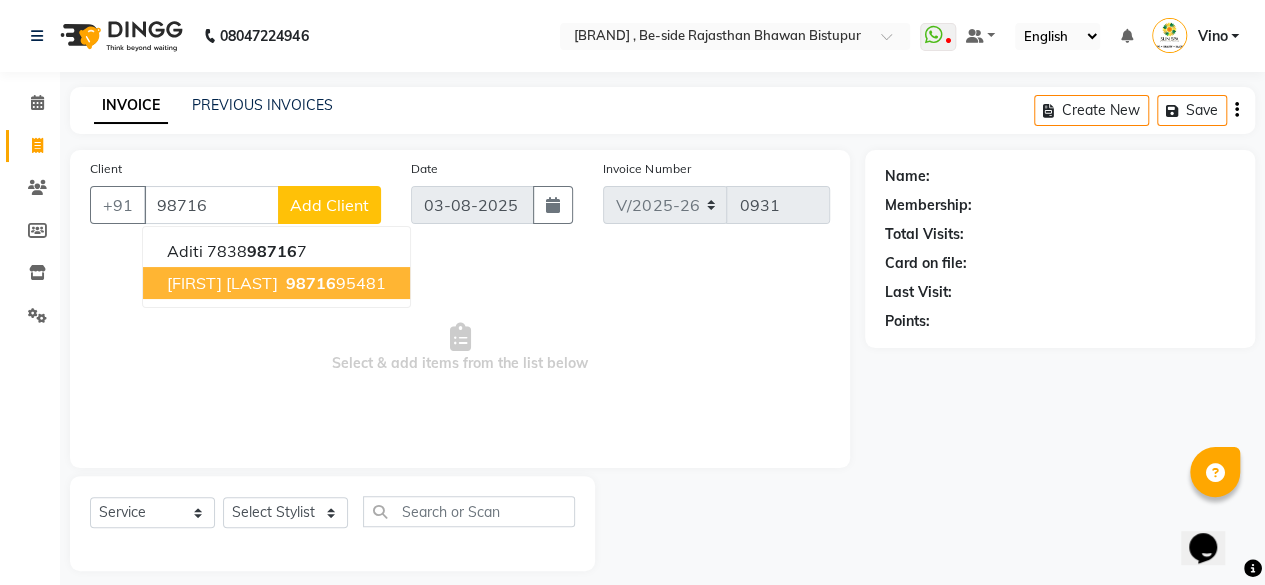 click on "[FIRST] [LAST]" at bounding box center (222, 283) 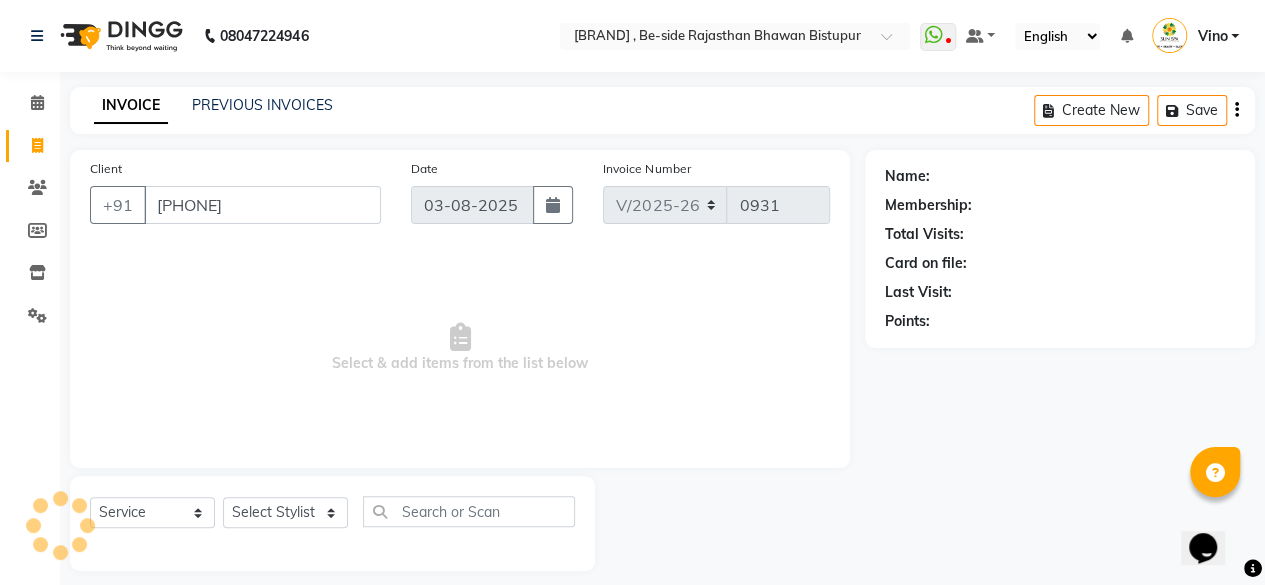 type on "[PHONE]" 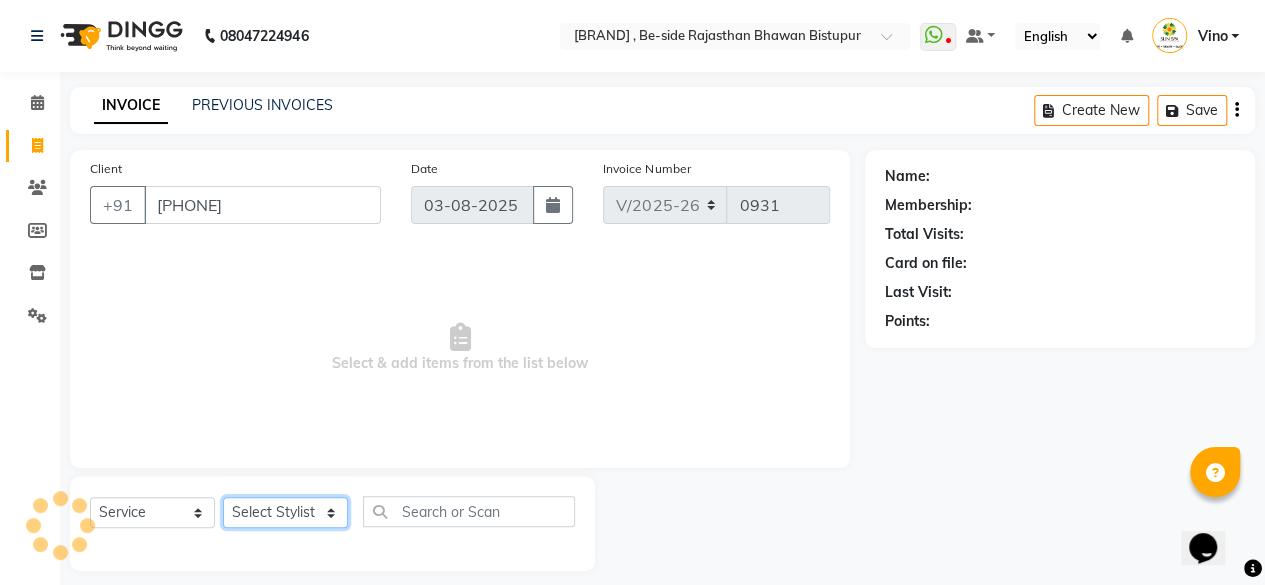 click on "Select Stylist [FIRST] [FIRST]  [FIRST]  [FIRST] tattoo [FIRST] [FIRST] NILOKA [FIRST] [FIRST]  [FIRST]  [FIRST]" 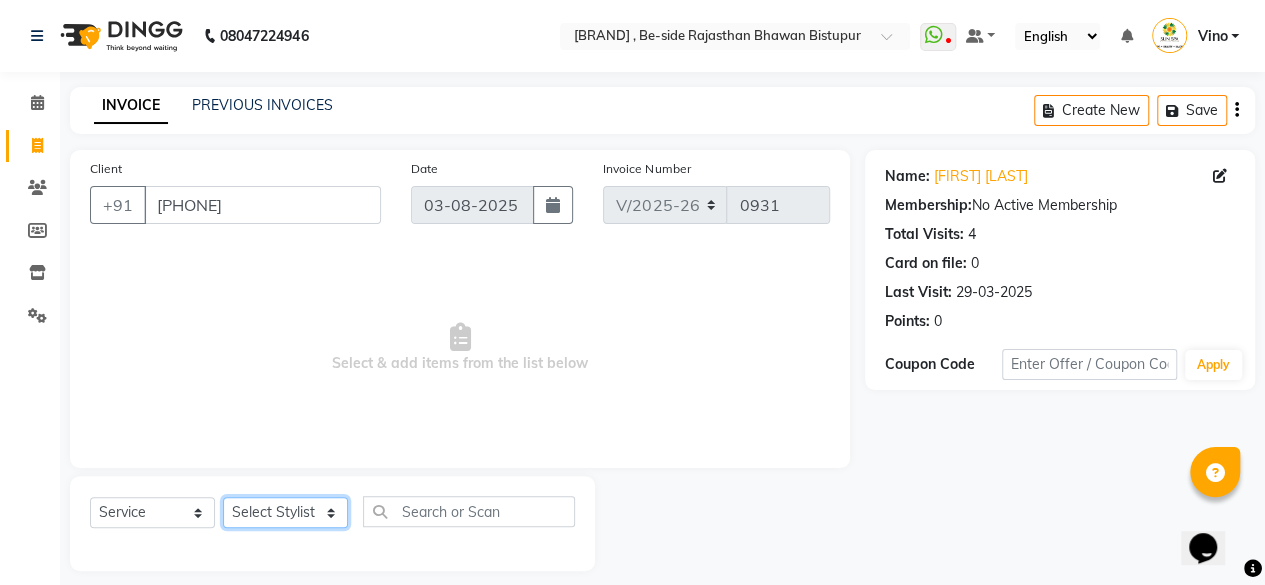 select on "40021" 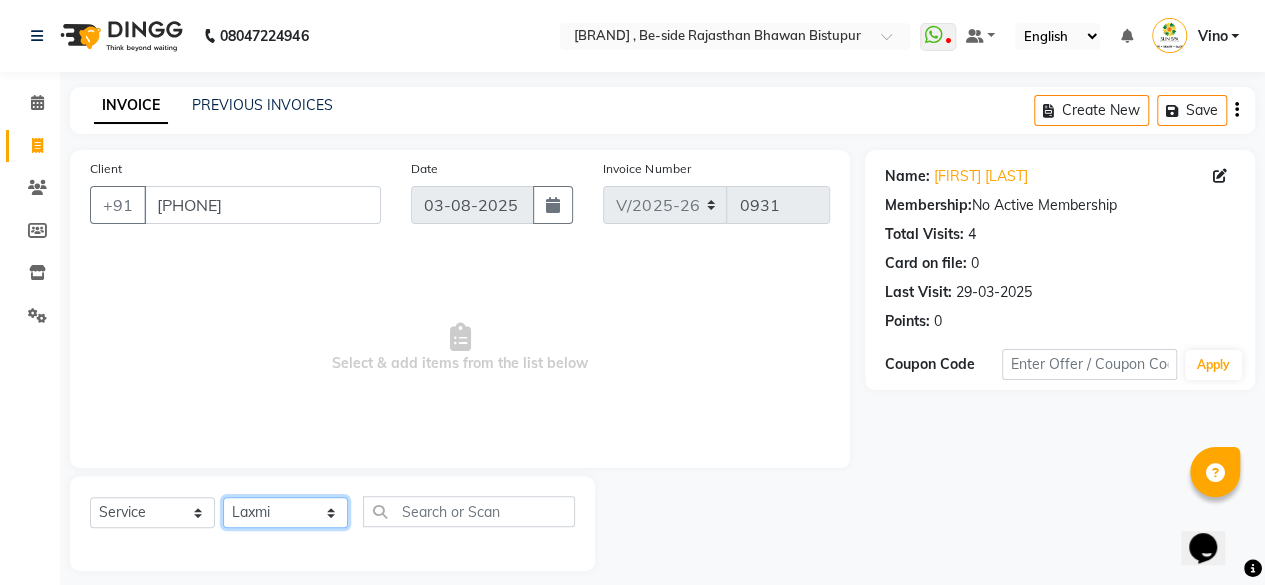 click on "Select Stylist [FIRST] [FIRST]  [FIRST]  [FIRST] tattoo [FIRST] [FIRST] NILOKA [FIRST] [FIRST]  [FIRST]  [FIRST]" 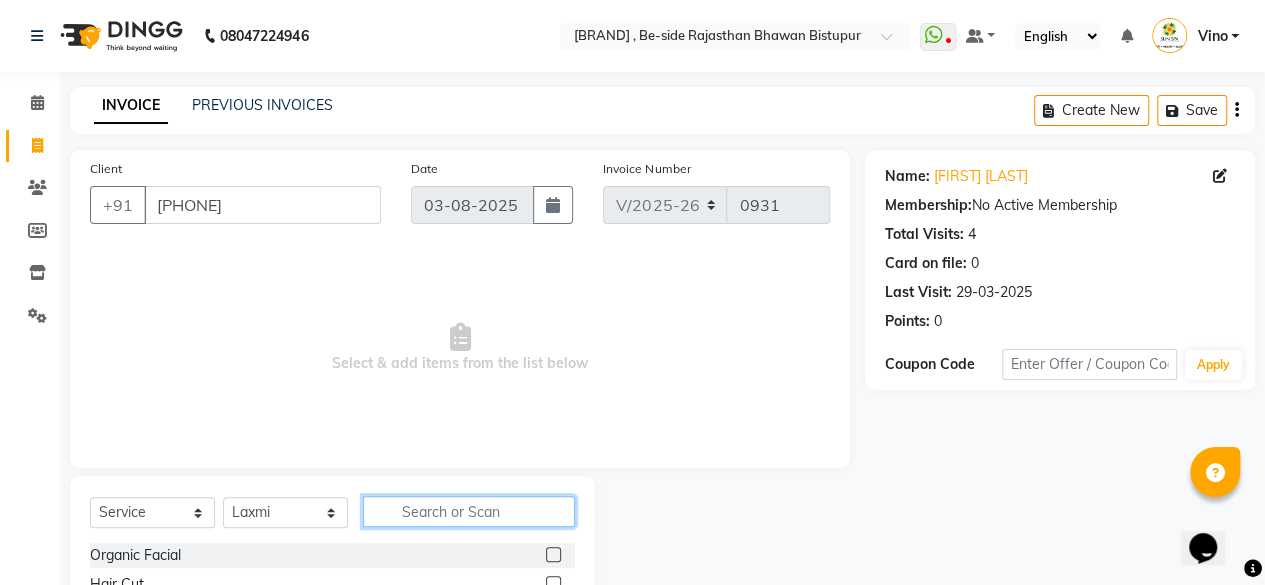 click 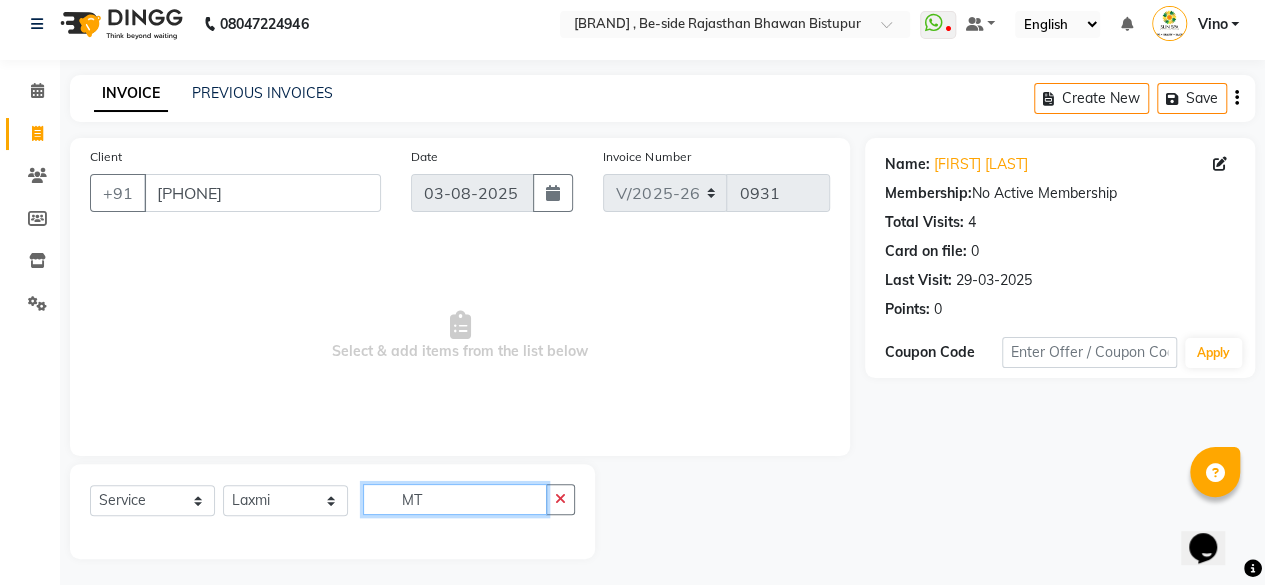 scroll, scrollTop: 15, scrollLeft: 0, axis: vertical 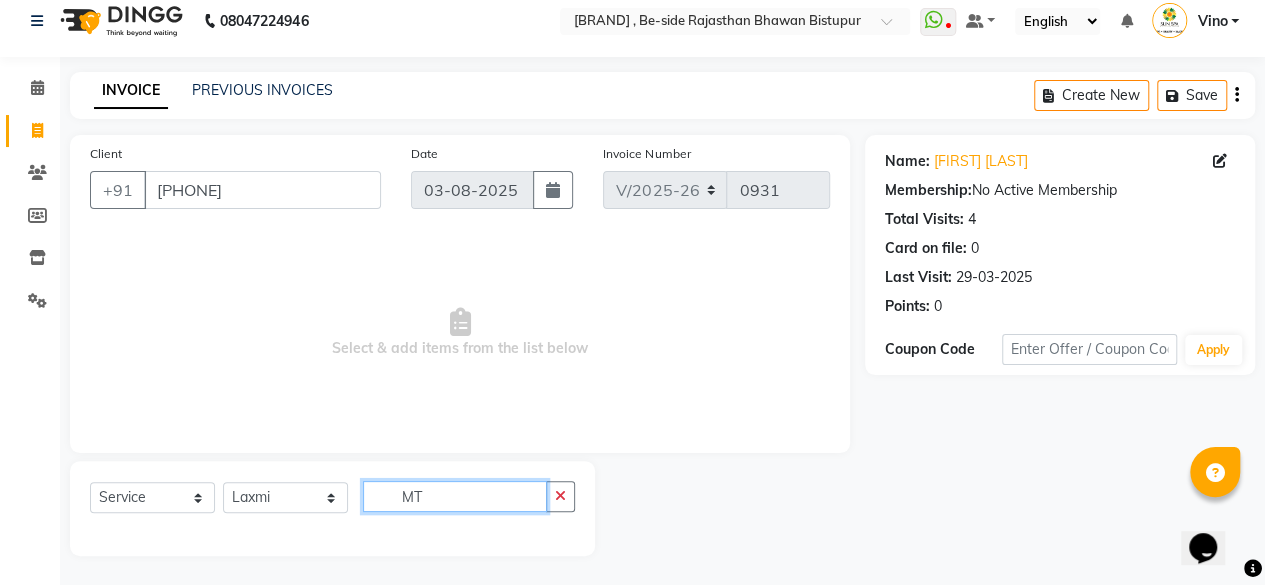 click on "MT" 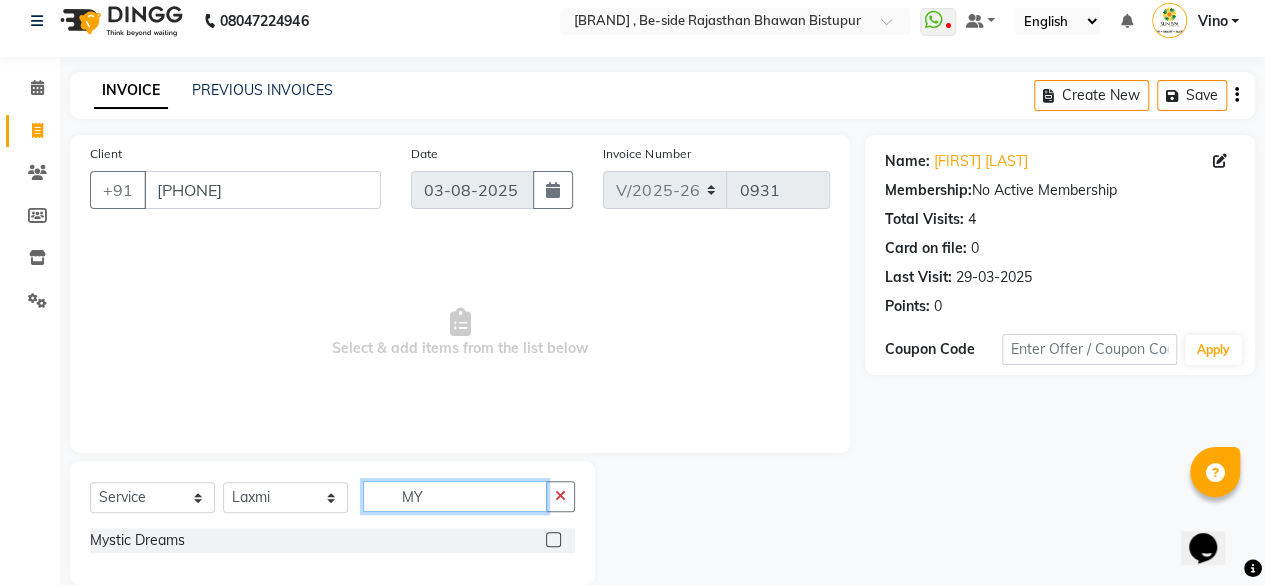 type on "MY" 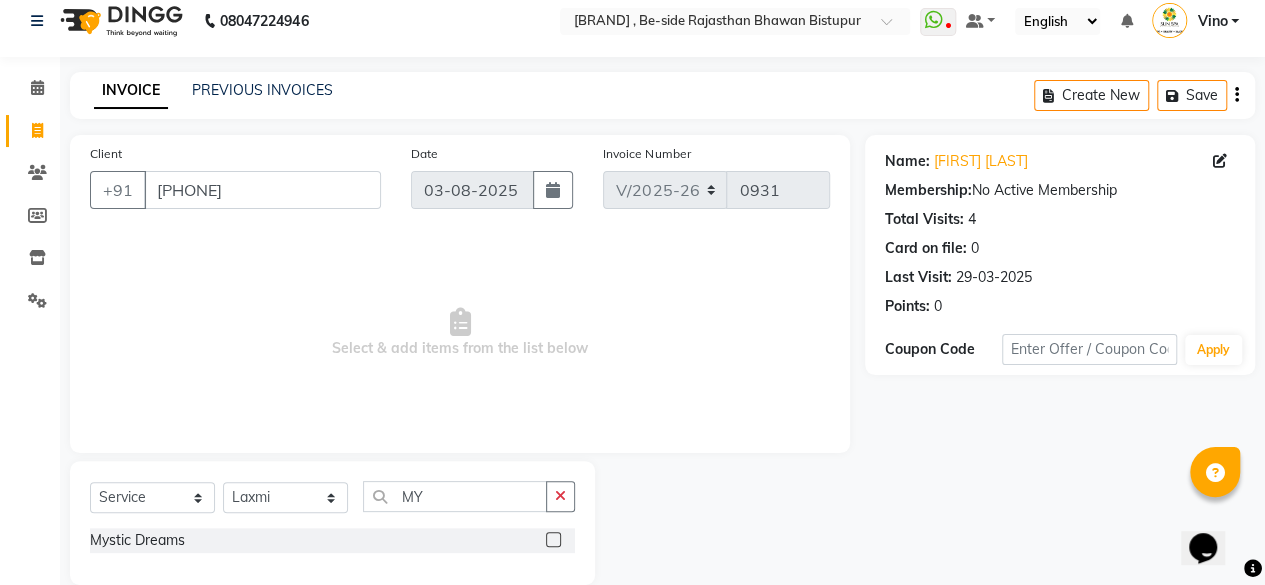click 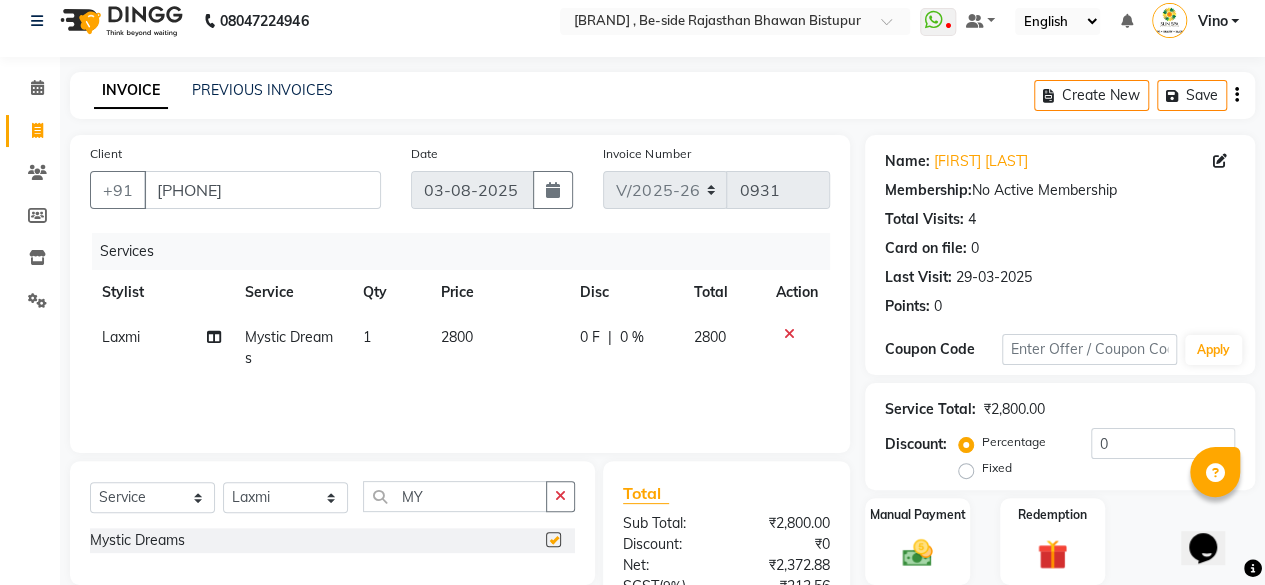 checkbox on "false" 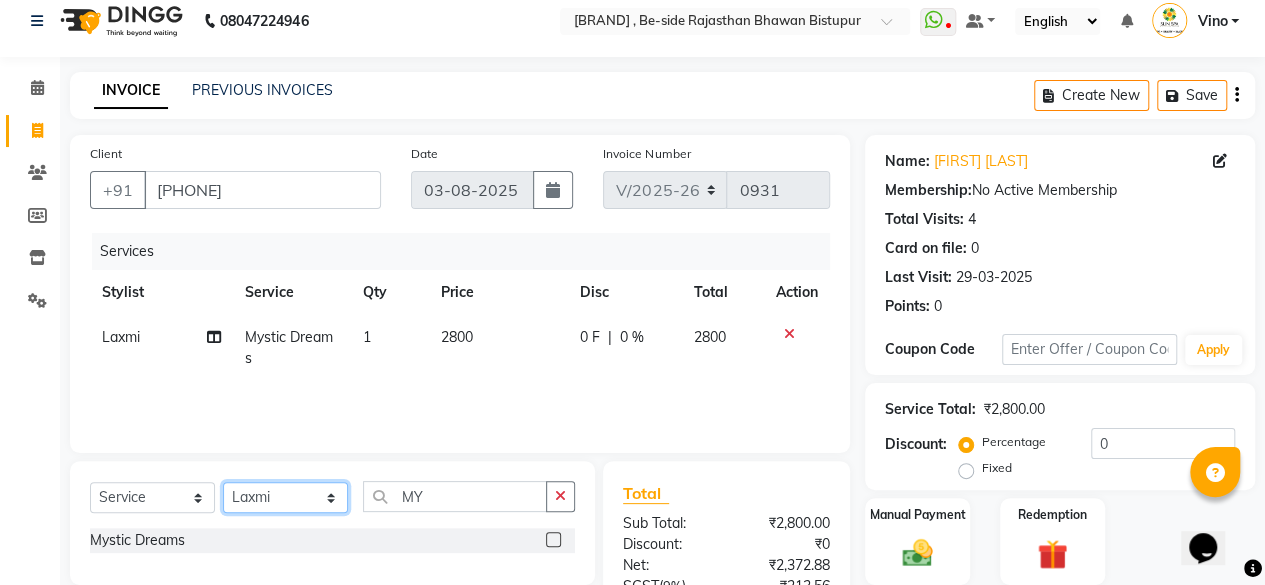 click on "Select Stylist [FIRST] [FIRST]  [FIRST]  [FIRST] tattoo [FIRST] [FIRST] NILOKA [FIRST] [FIRST]  [FIRST]  [FIRST]" 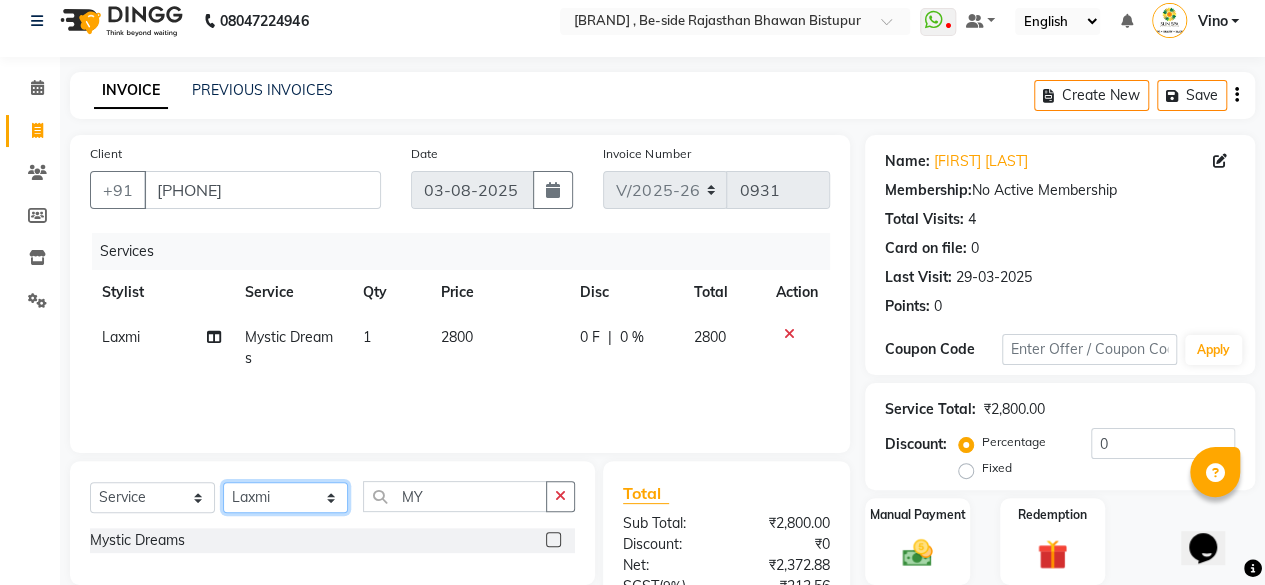 select on "44010" 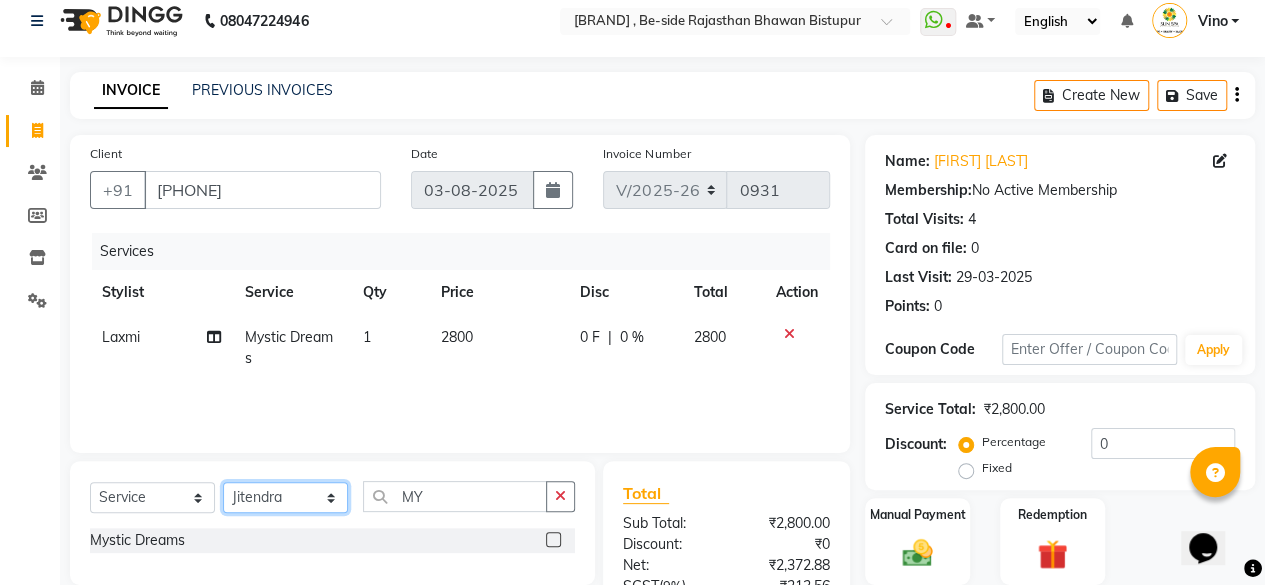 click on "Select Stylist [FIRST] [FIRST]  [FIRST]  [FIRST] tattoo [FIRST] [FIRST] NILOKA [FIRST] [FIRST]  [FIRST]  [FIRST]" 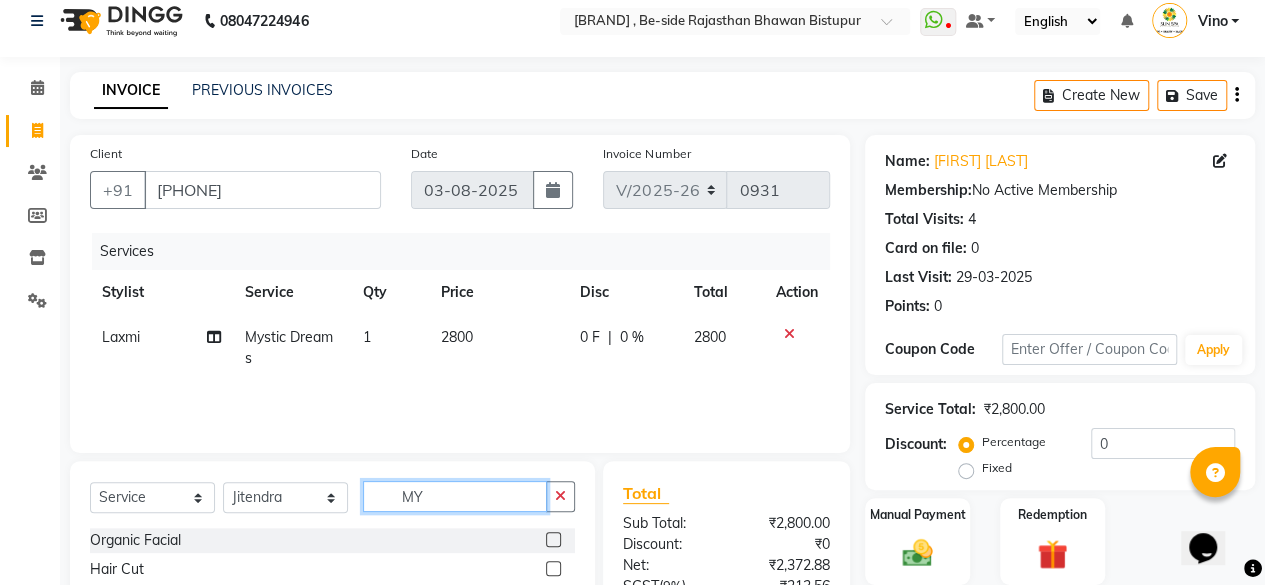 click on "MY" 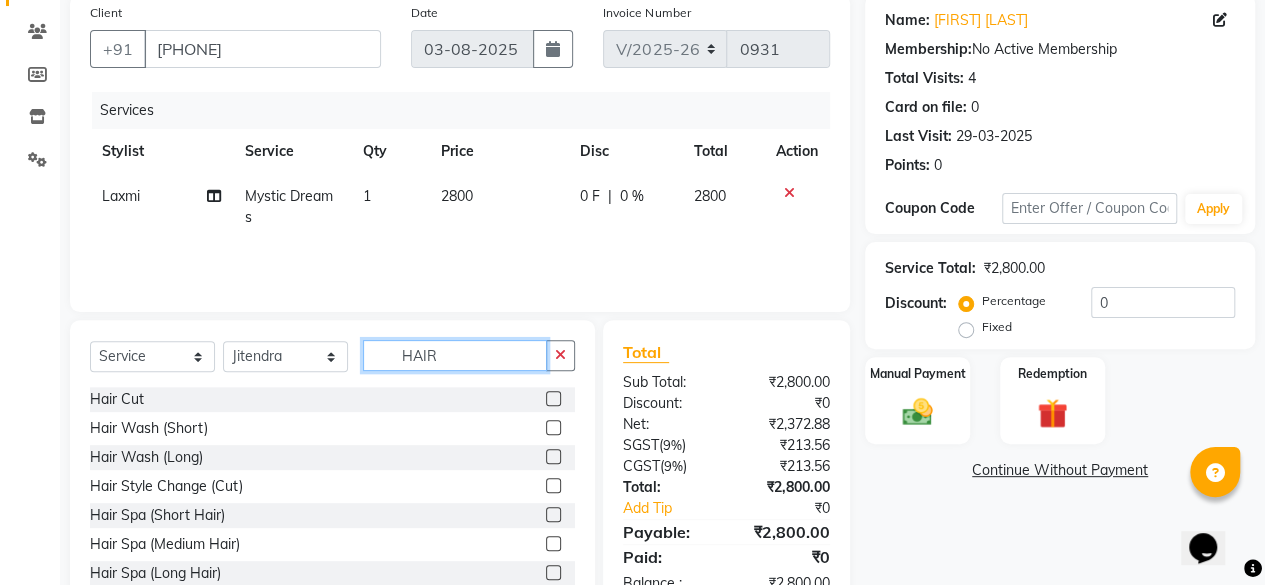 scroll, scrollTop: 215, scrollLeft: 0, axis: vertical 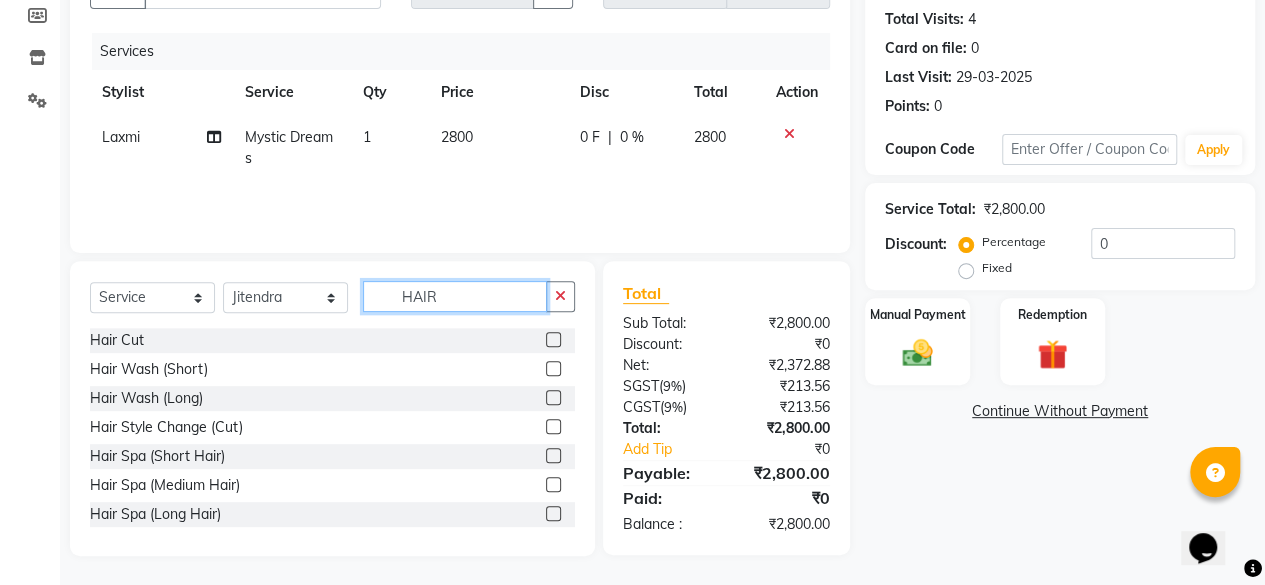 type on "HAIR" 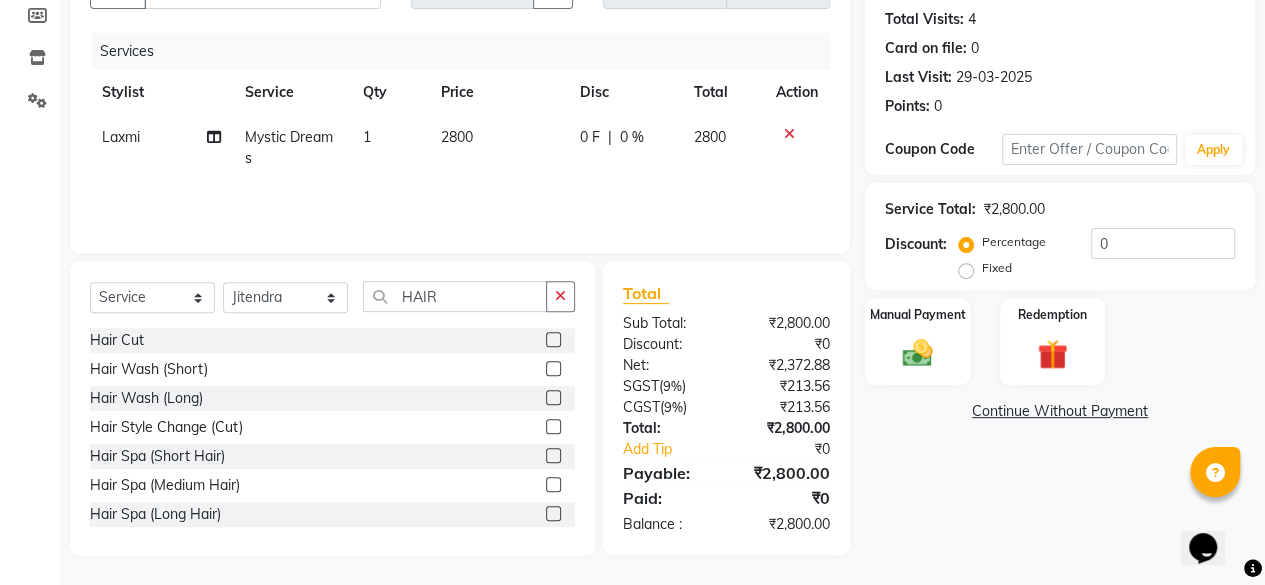 click 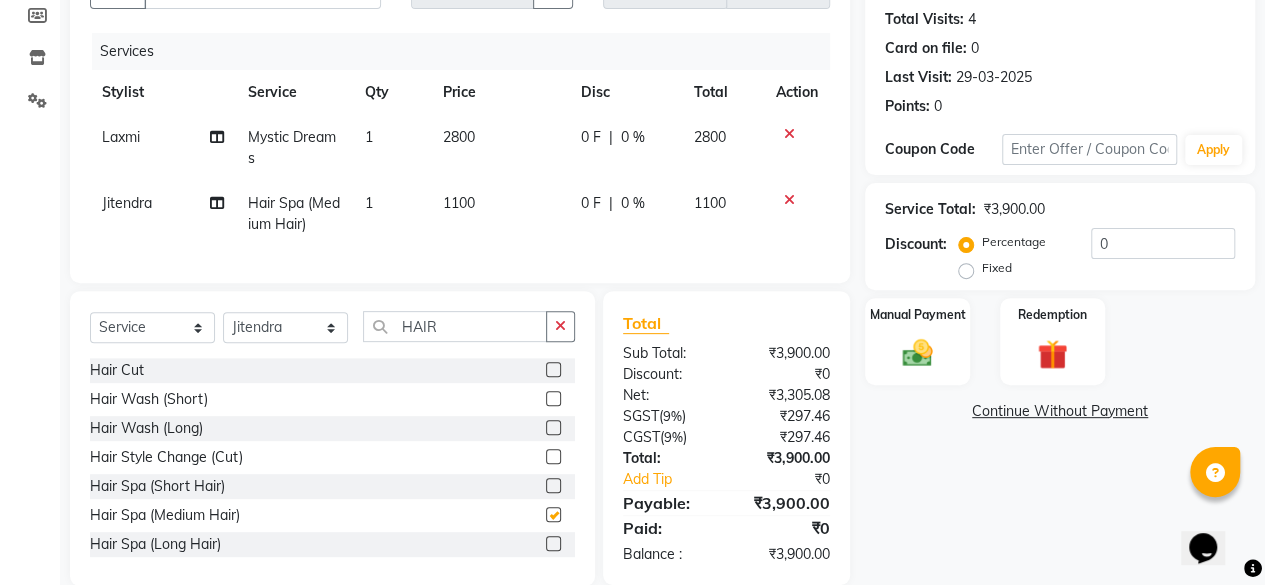 checkbox on "false" 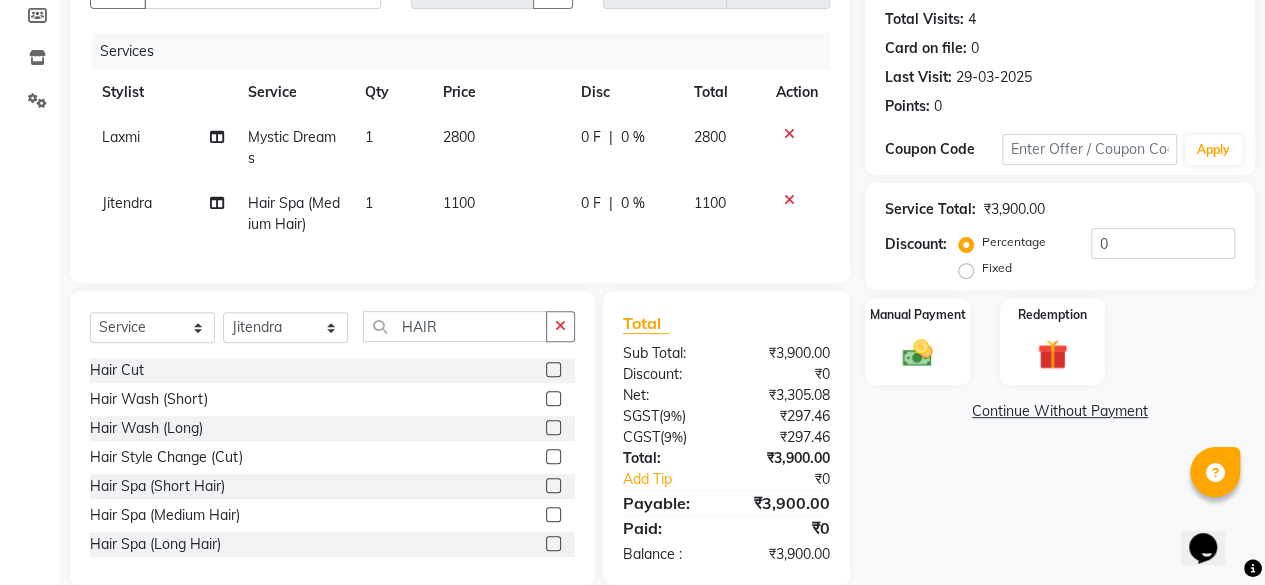 click on "1100" 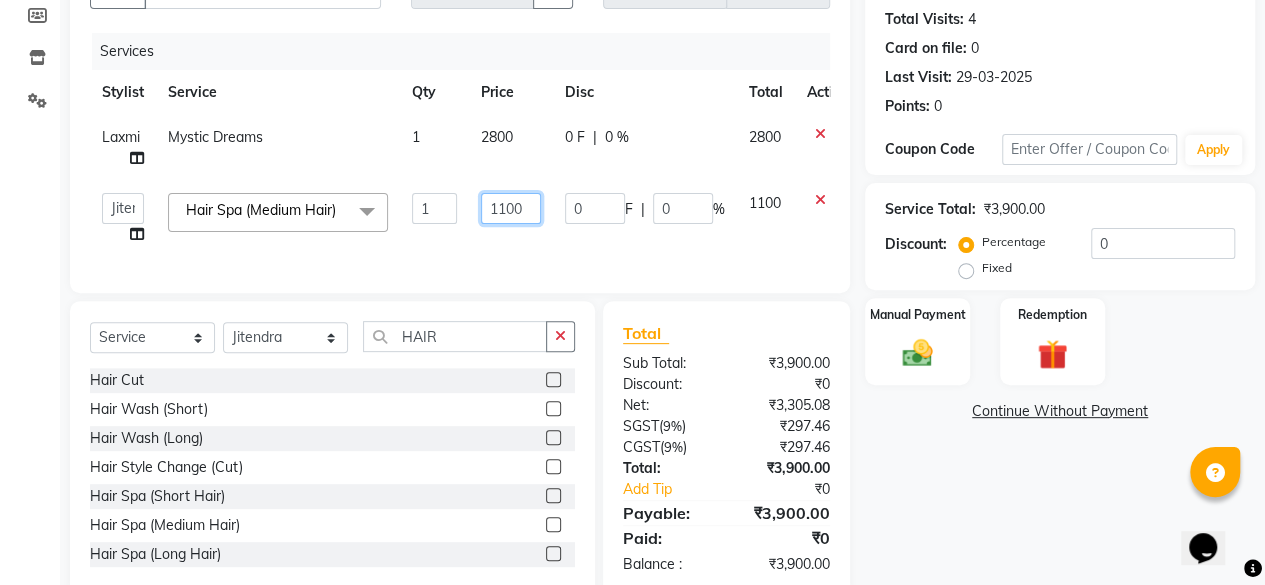 click on "1100" 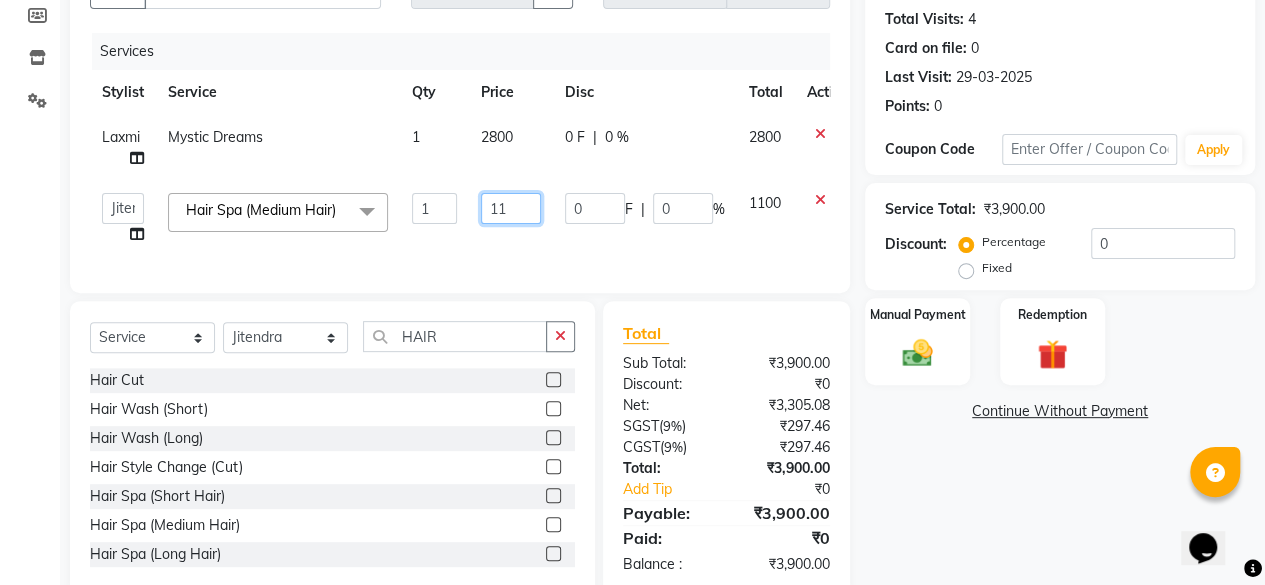 type on "1" 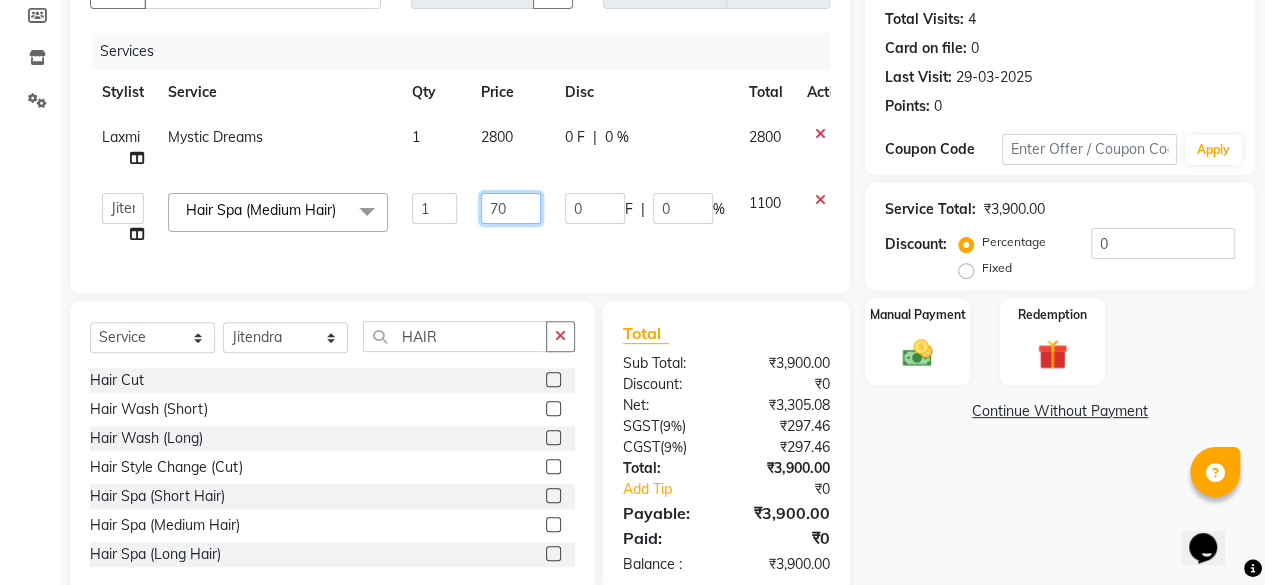 type on "700" 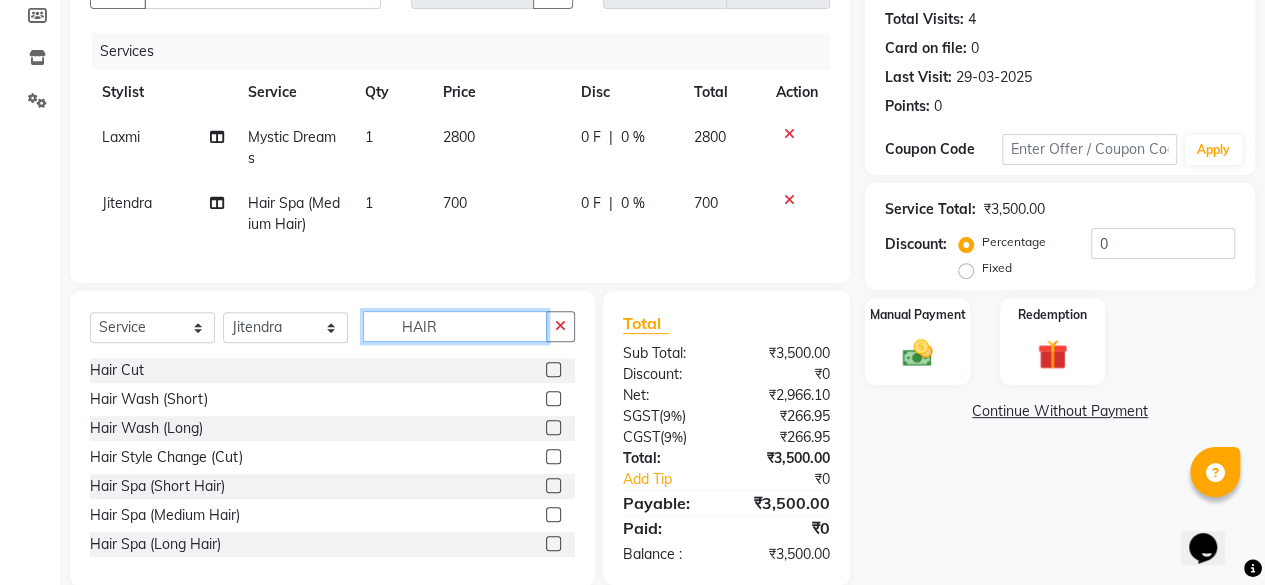 click on "HAIR" 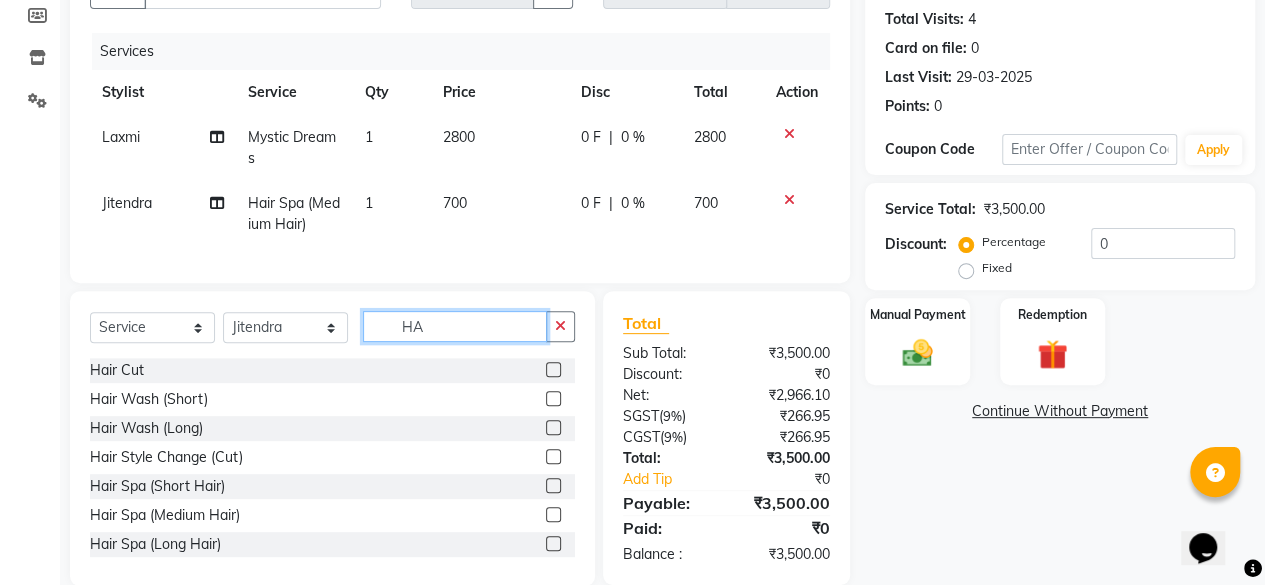 type on "H" 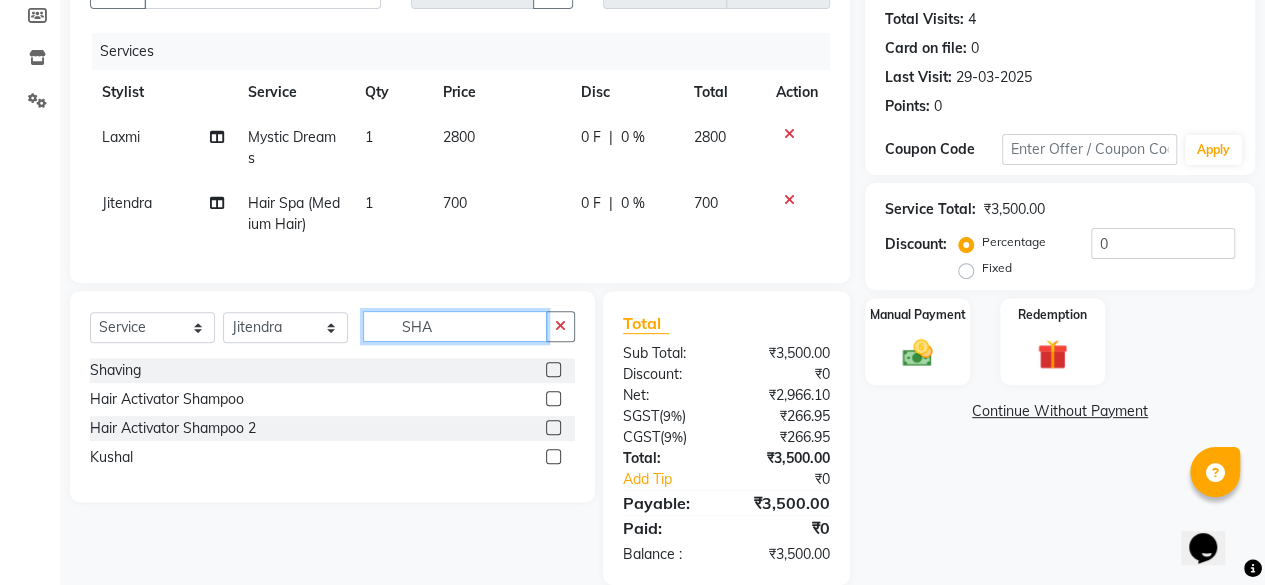 type on "SHA" 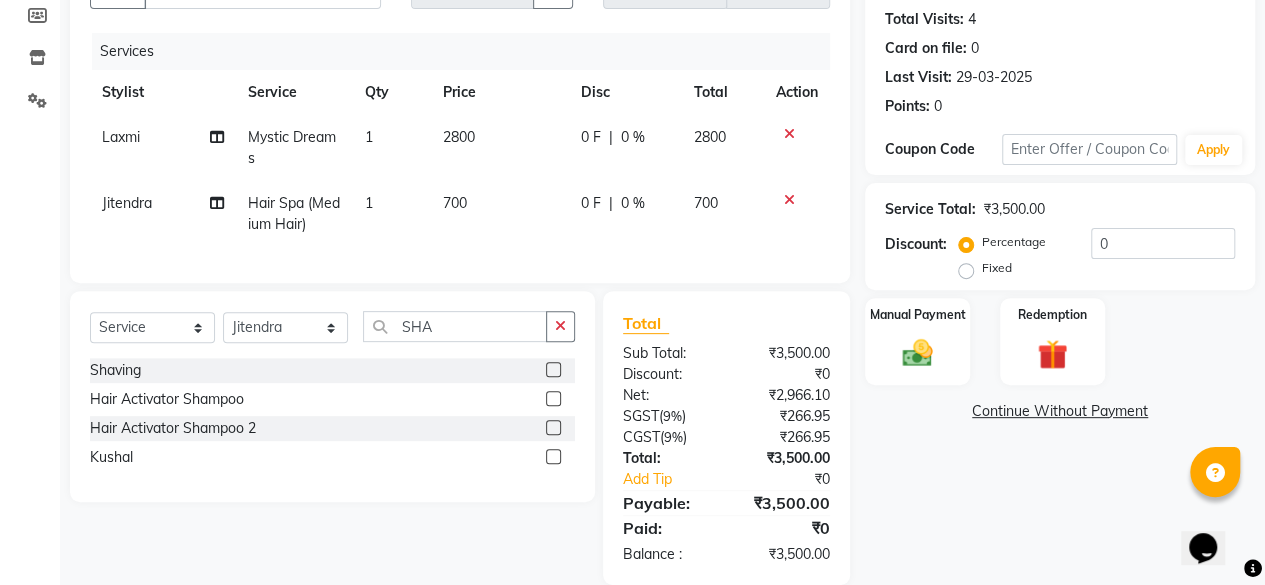 click 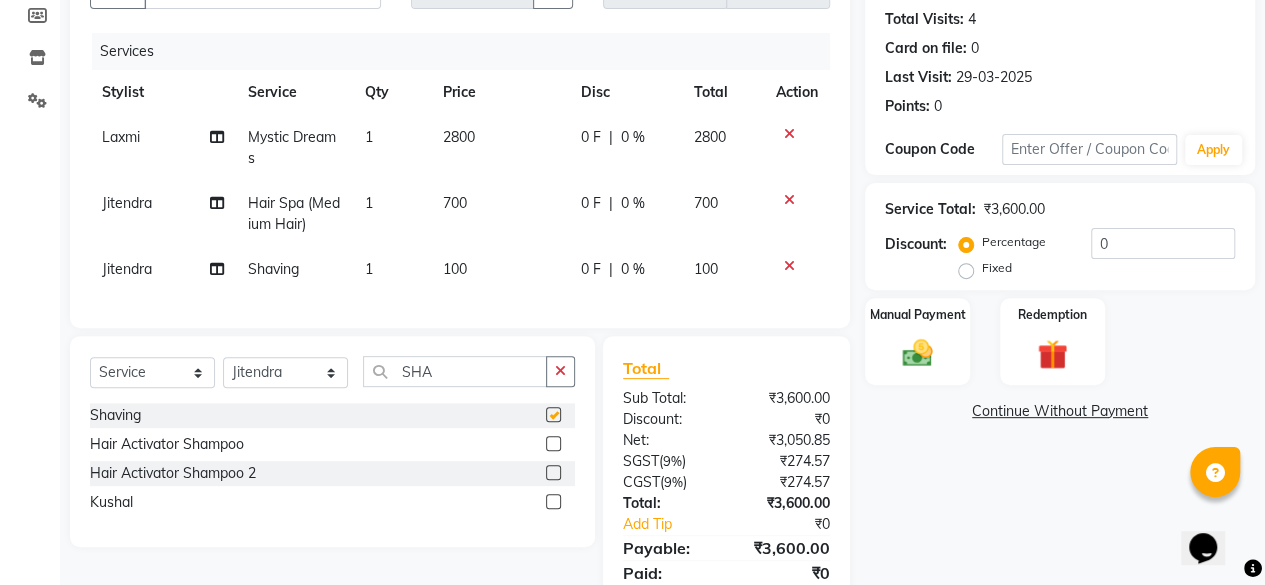 checkbox on "false" 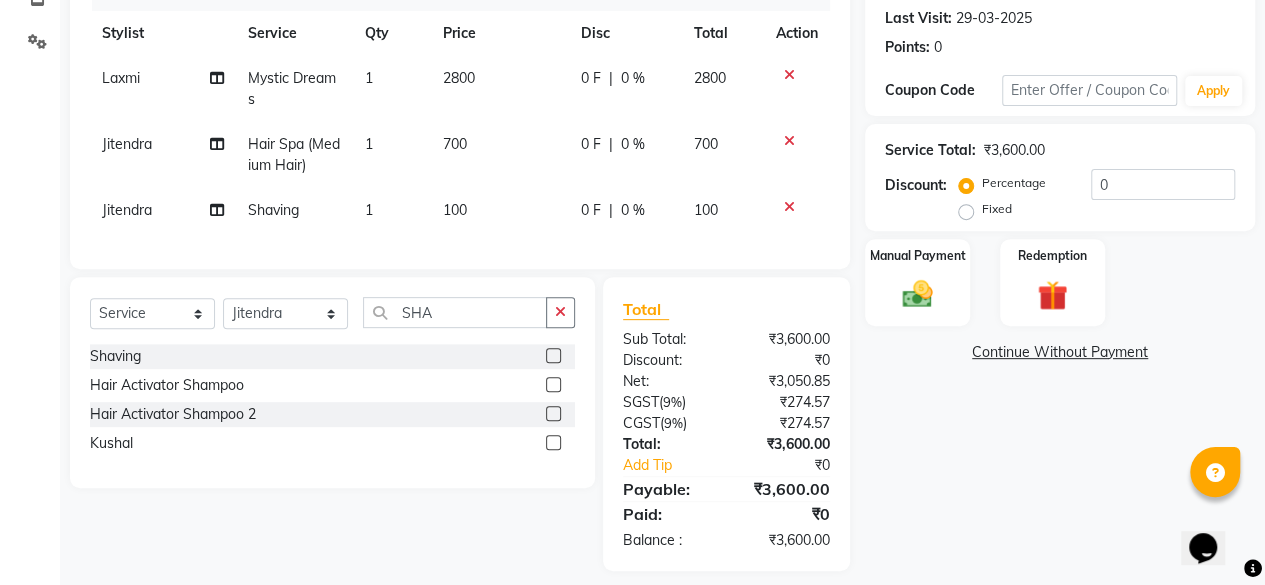 scroll, scrollTop: 304, scrollLeft: 0, axis: vertical 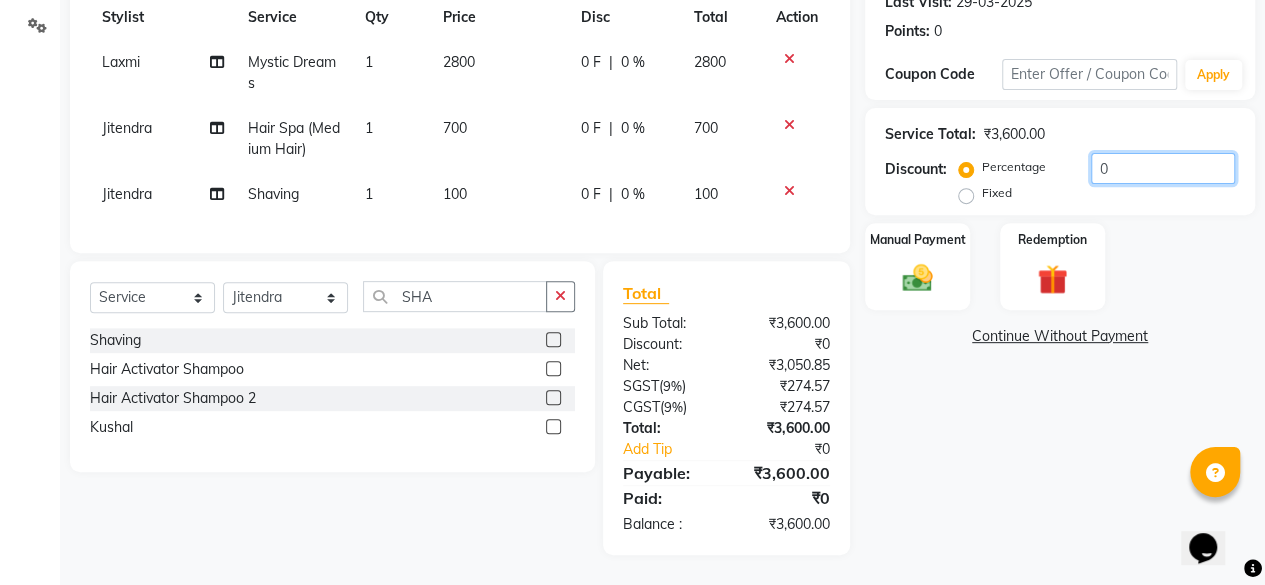 click on "0" 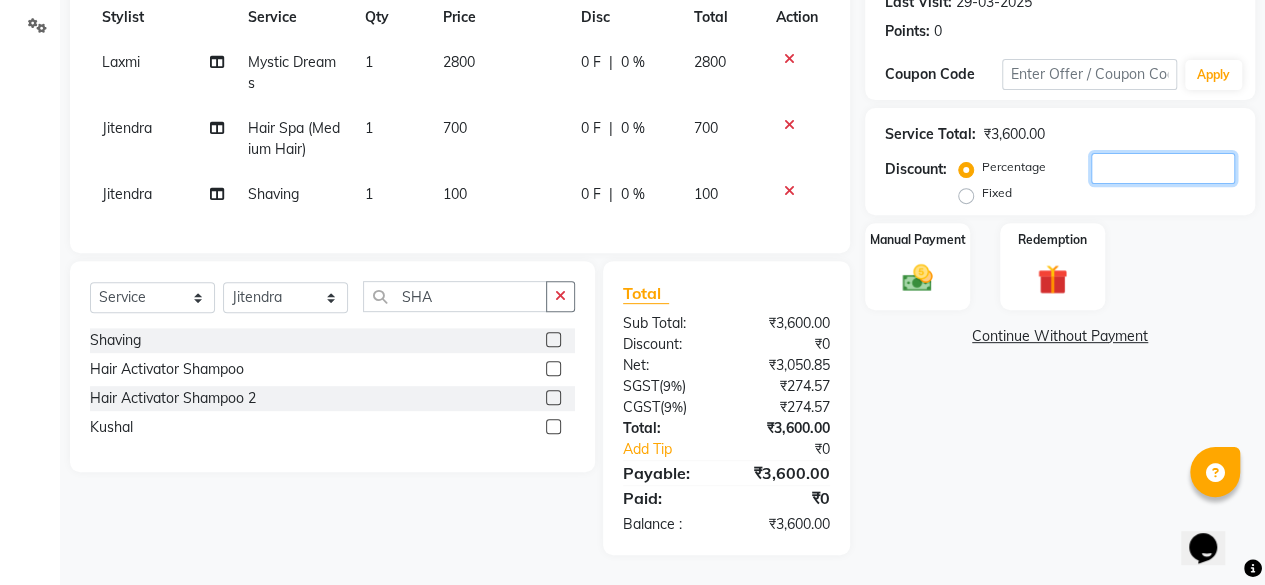 type 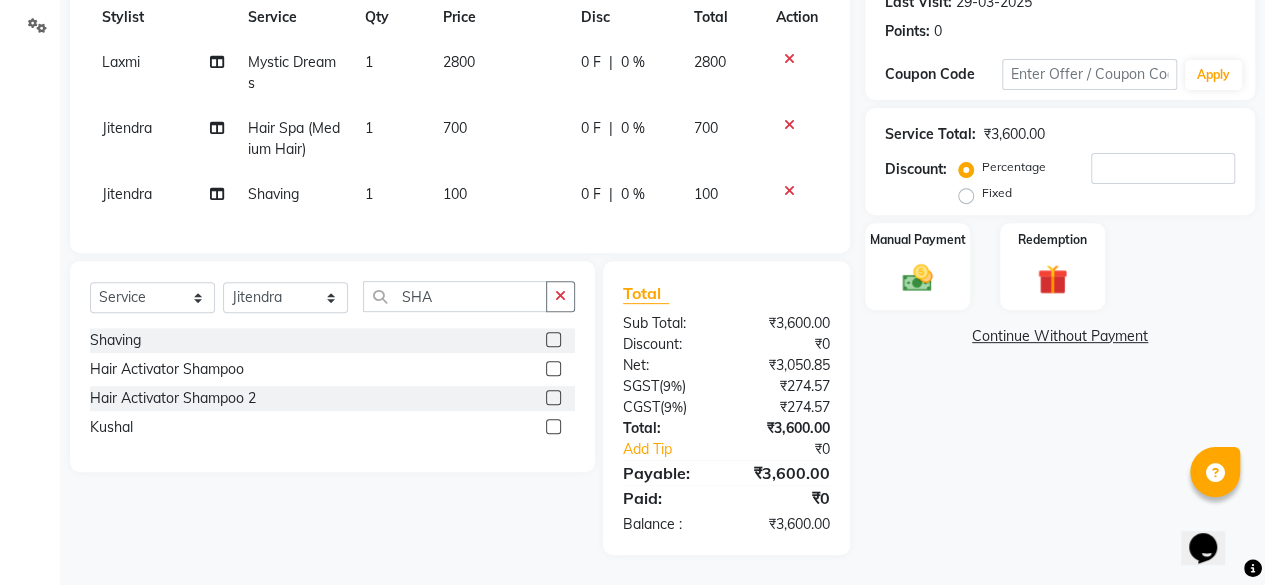 click on "Fixed" 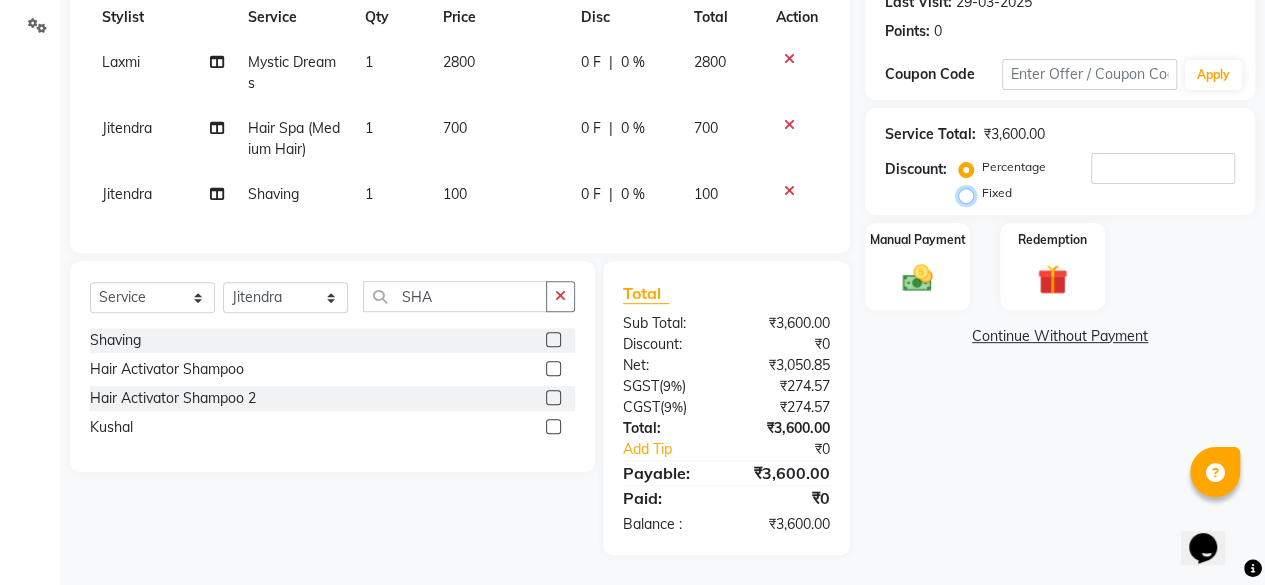 click on "Fixed" at bounding box center [970, 193] 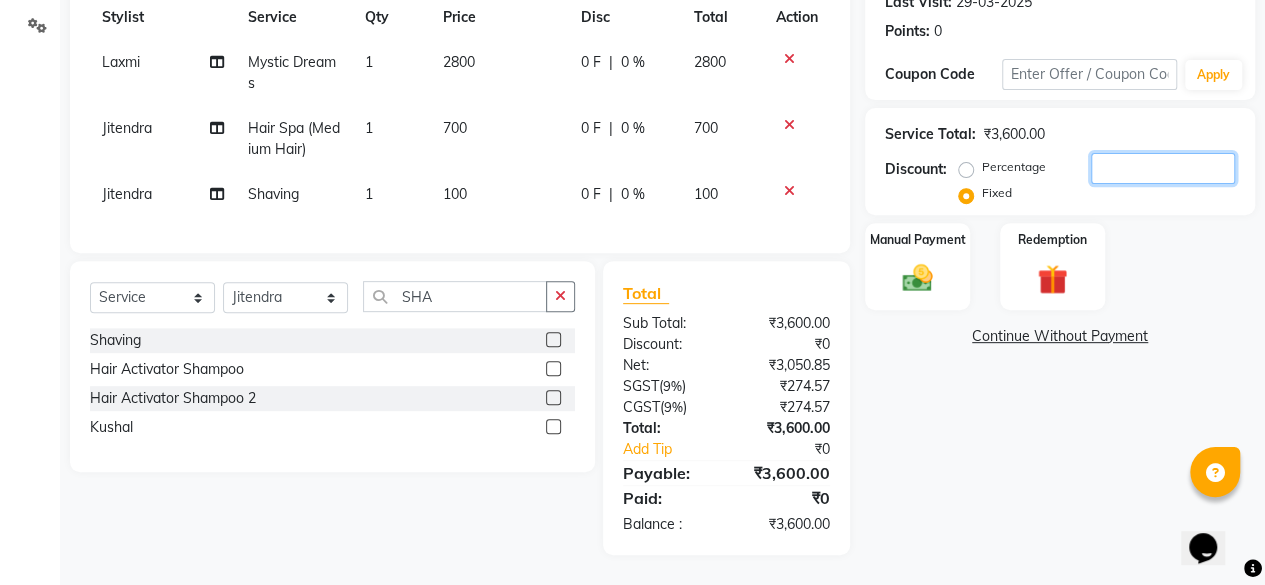 click 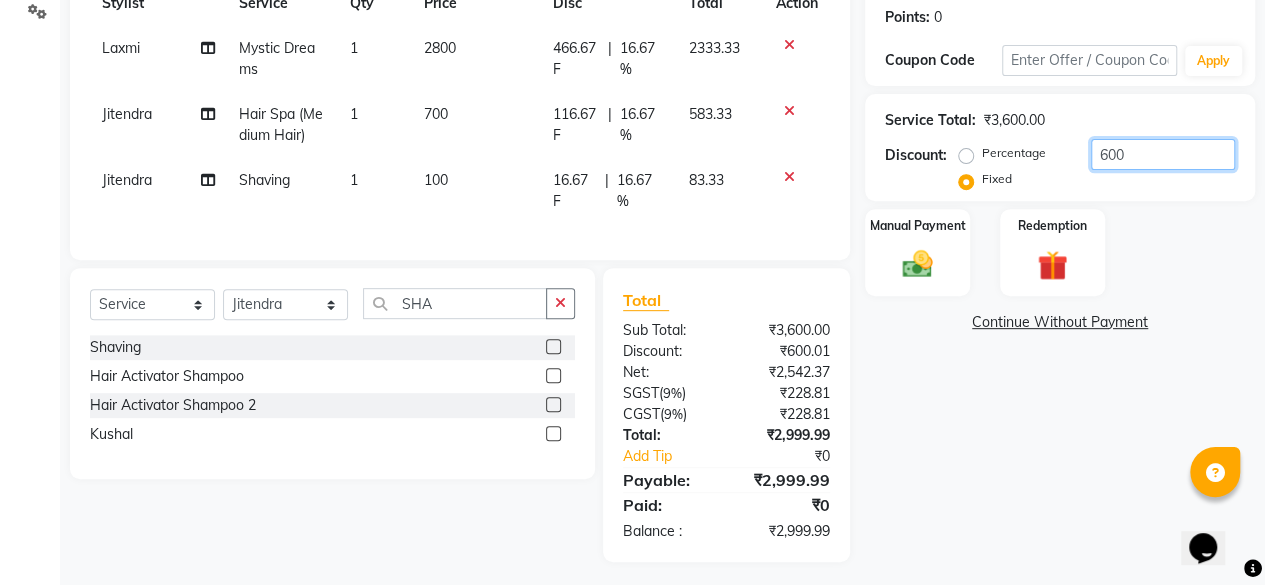 click on "600" 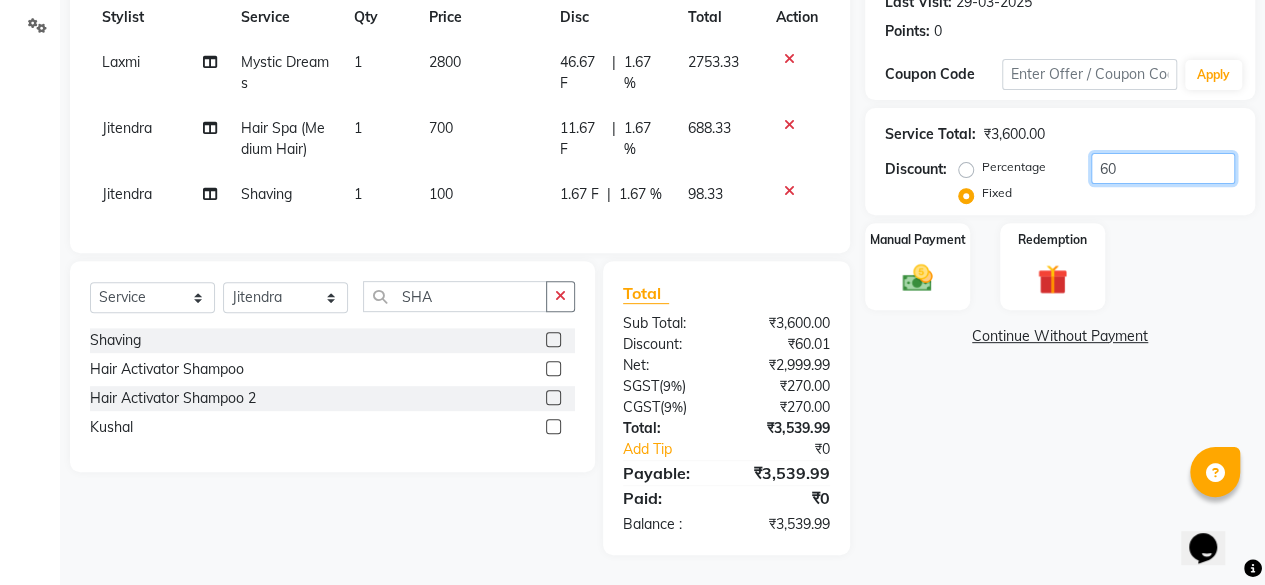 type on "6" 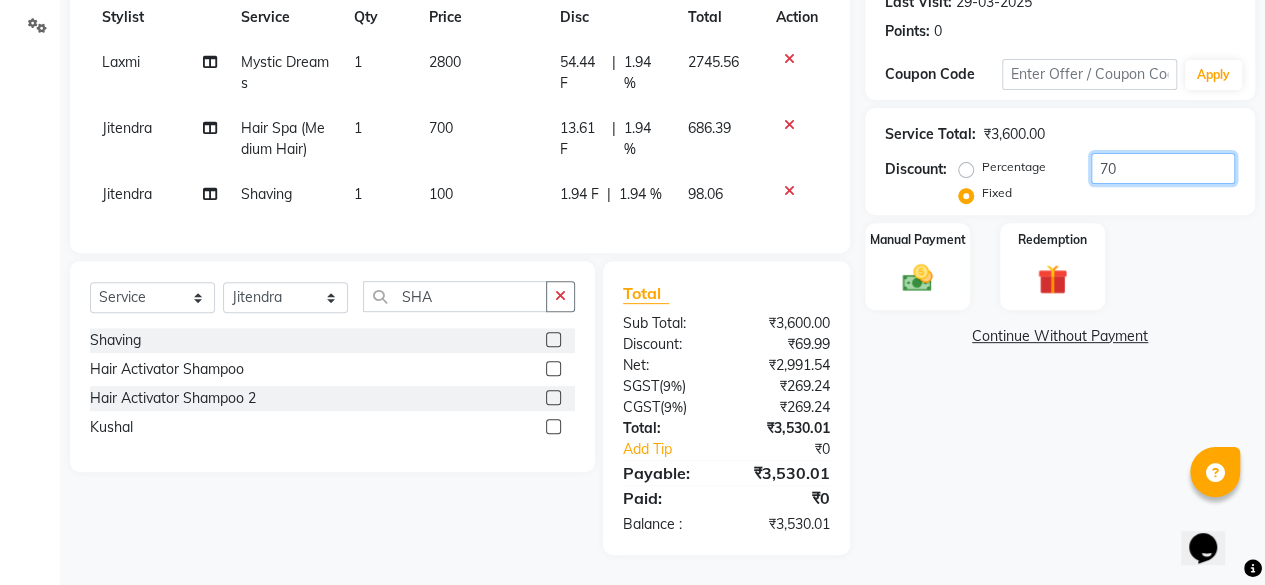 type on "7" 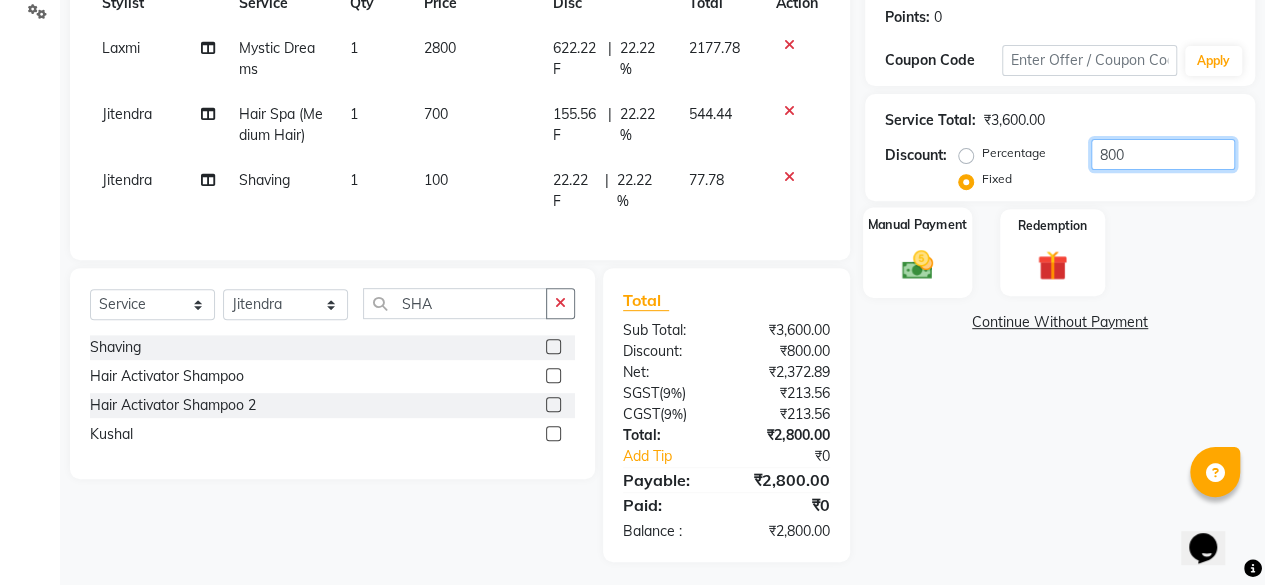 type on "800" 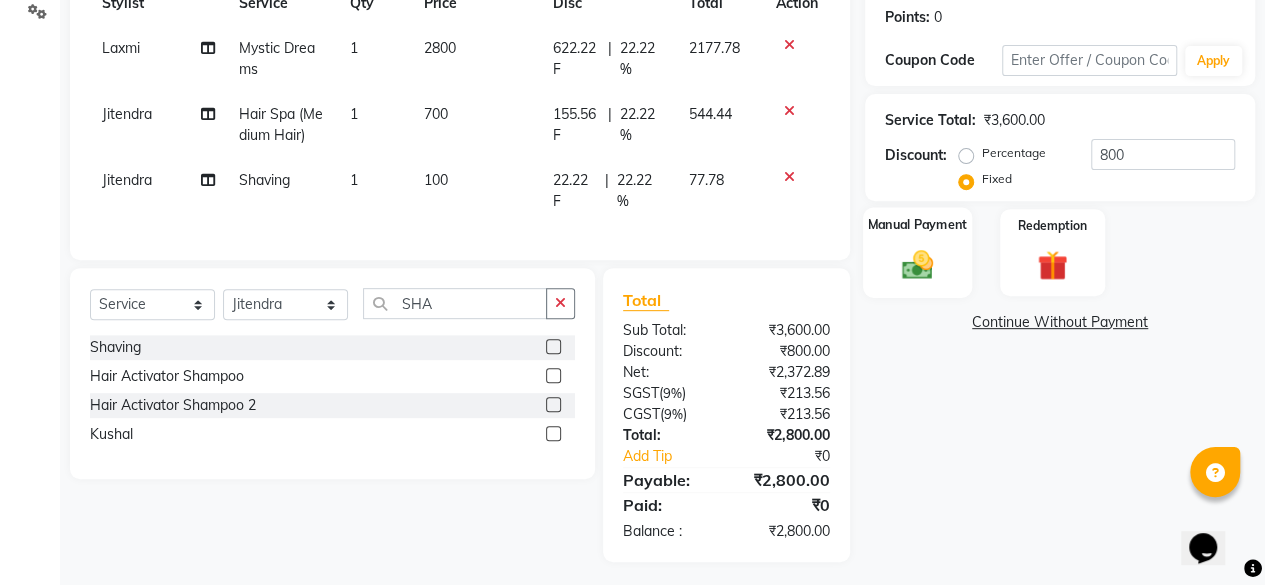 click on "Manual Payment" 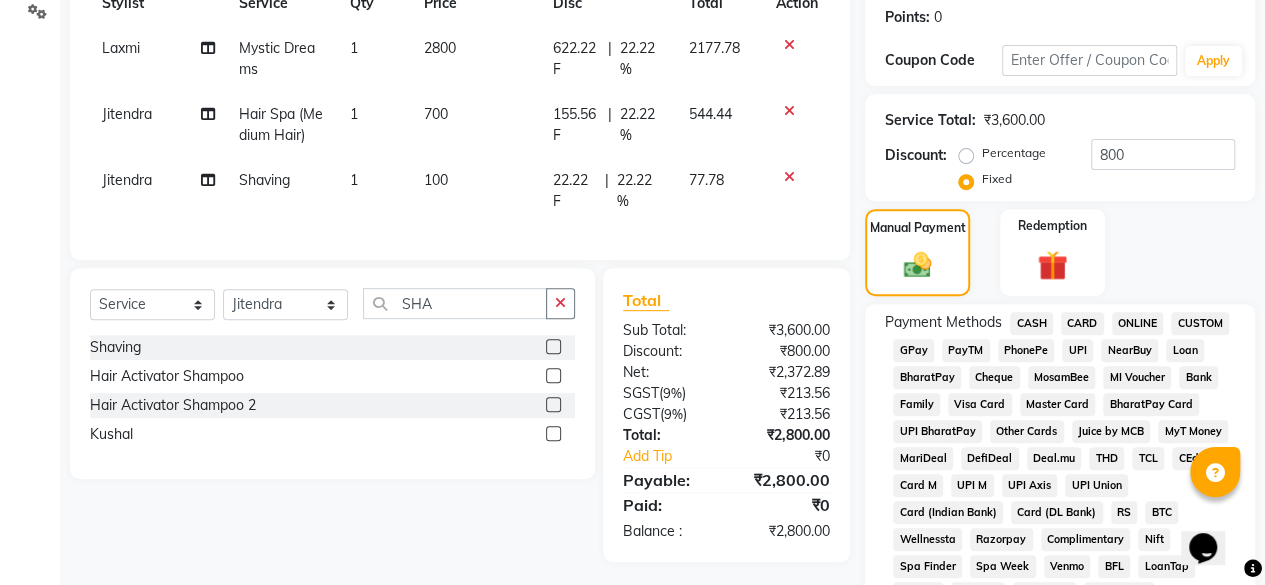 click on "CARD" 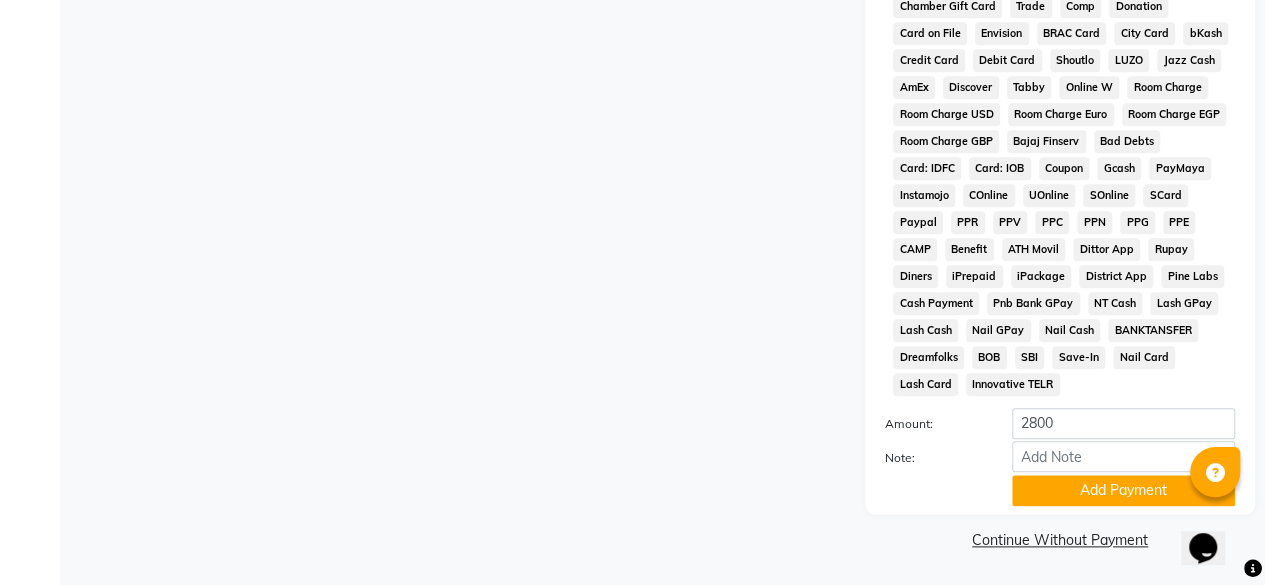 scroll, scrollTop: 923, scrollLeft: 0, axis: vertical 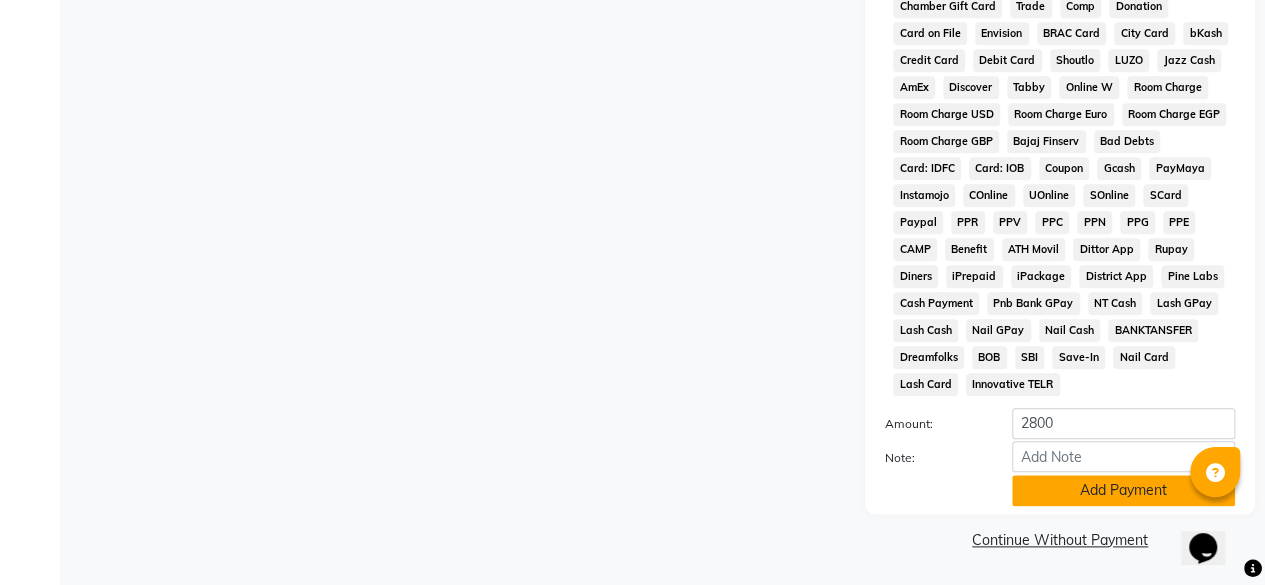 click on "Add Payment" 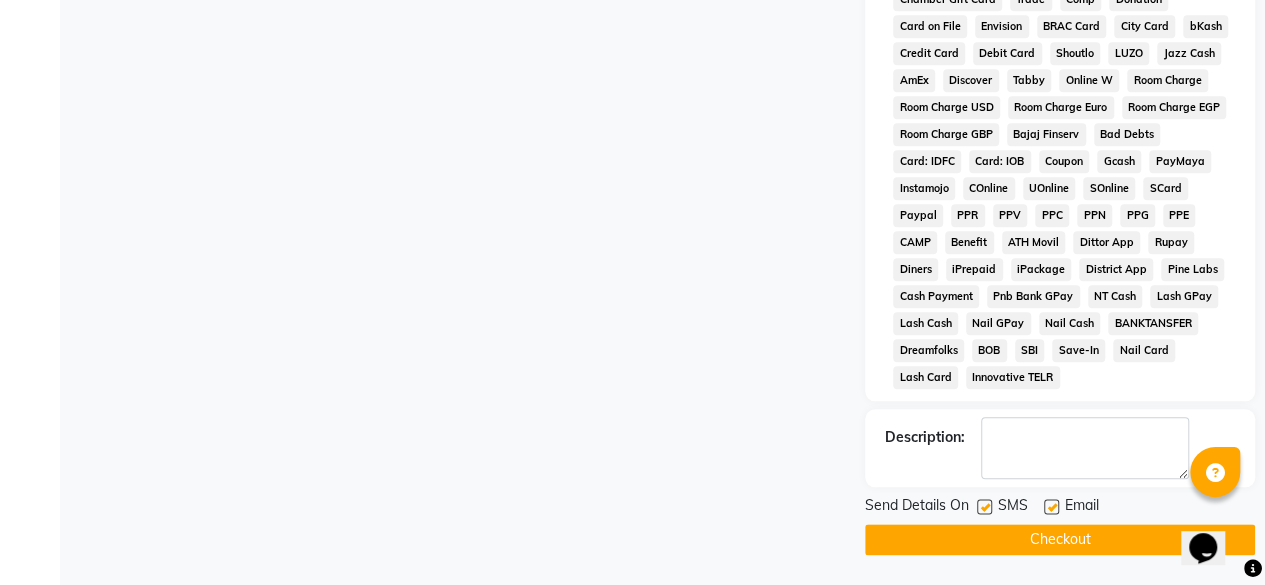scroll, scrollTop: 930, scrollLeft: 0, axis: vertical 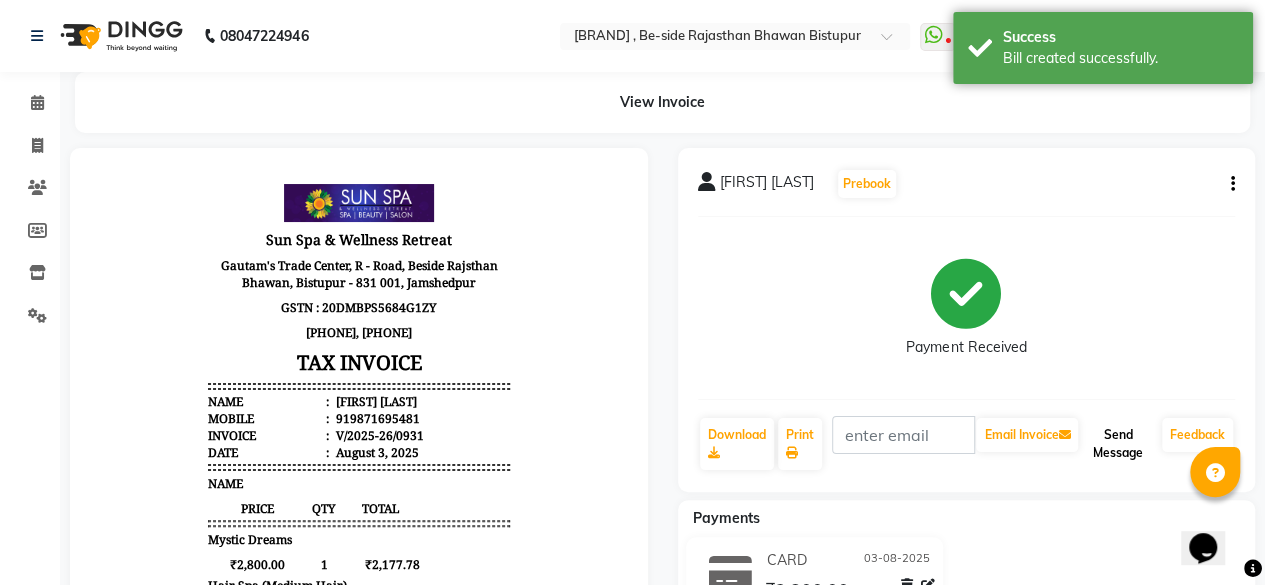 click on "Send Message" 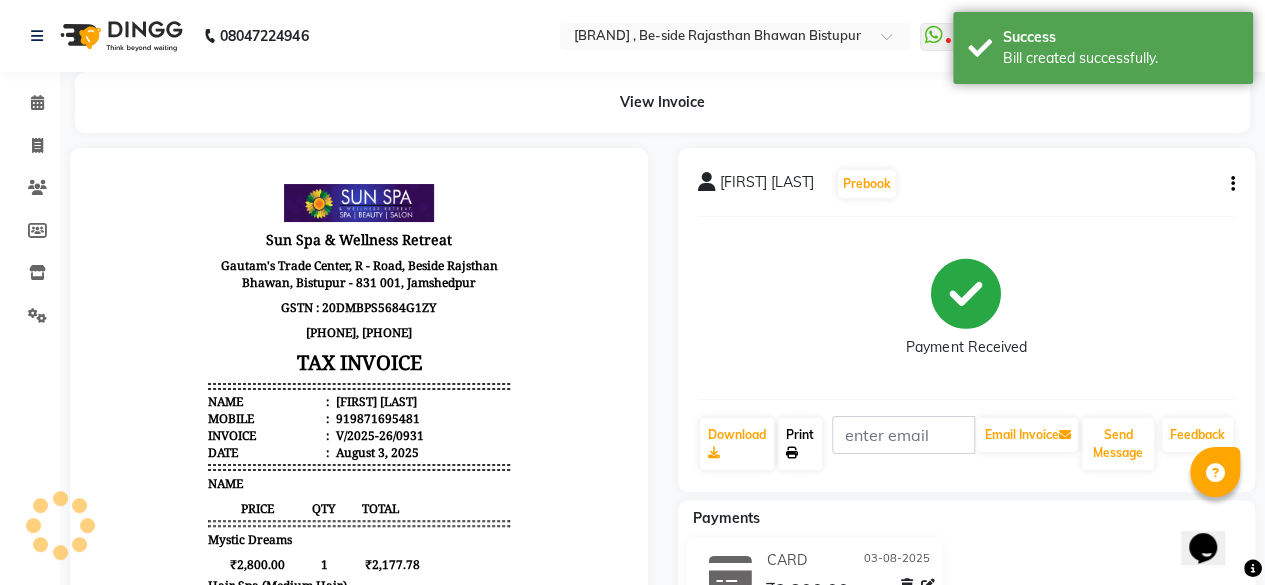 click on "Print" 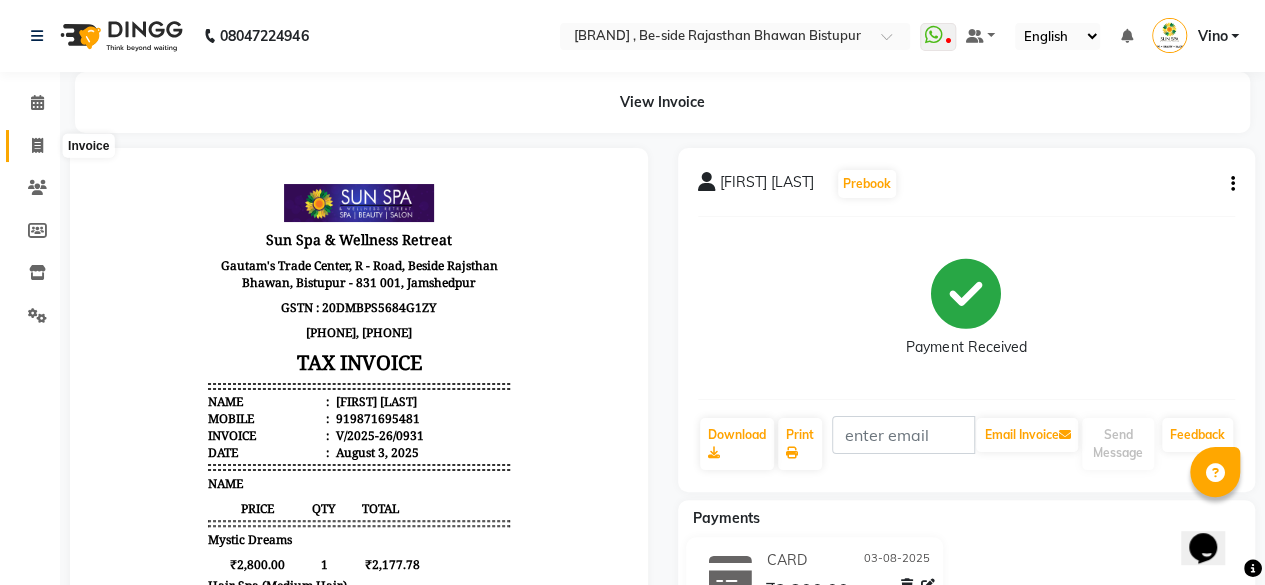 click 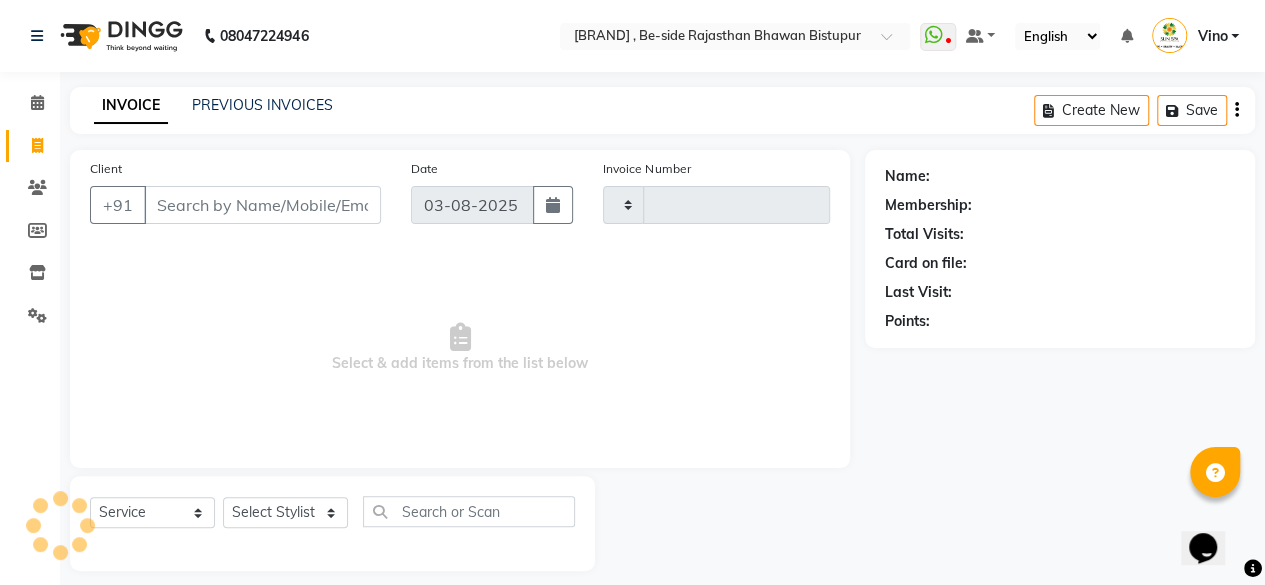 scroll, scrollTop: 15, scrollLeft: 0, axis: vertical 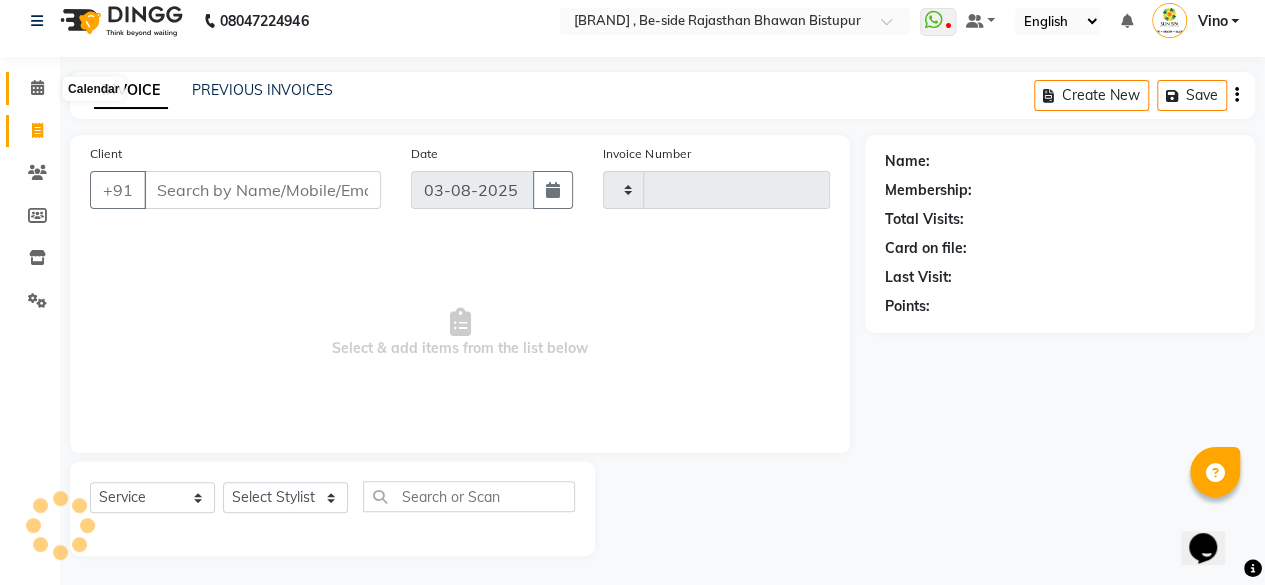 click 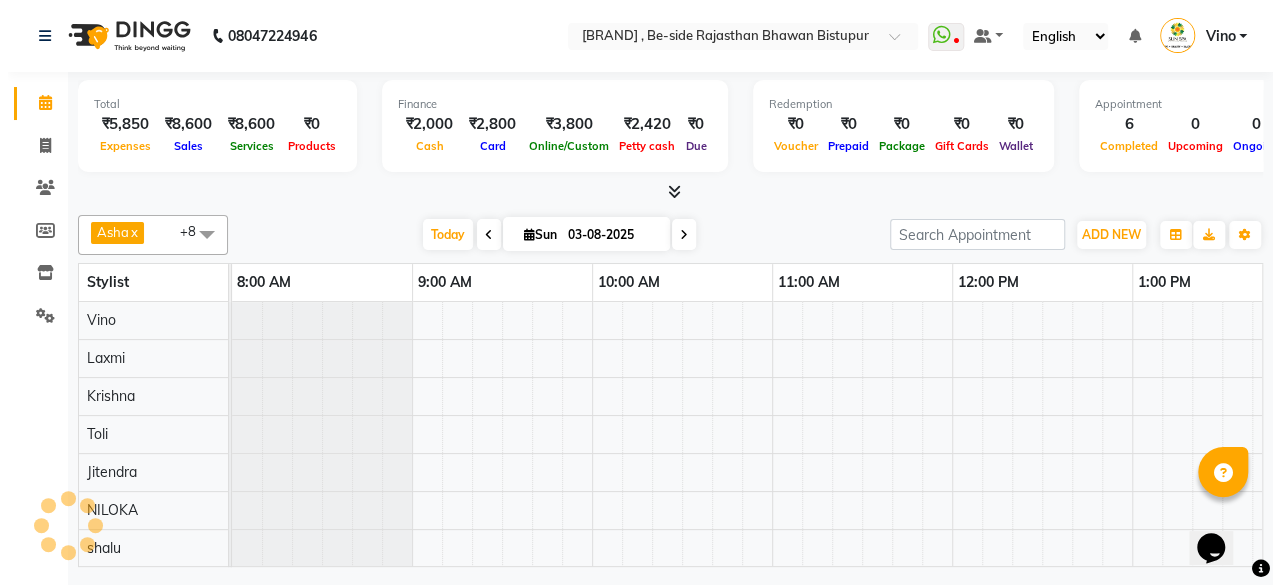 scroll, scrollTop: 0, scrollLeft: 0, axis: both 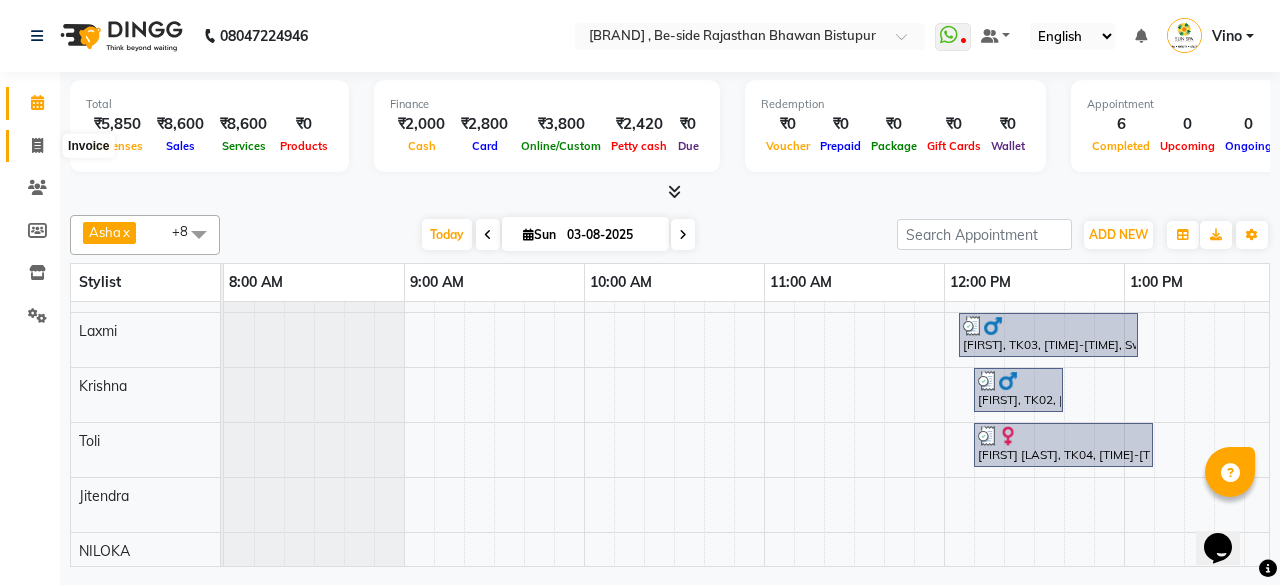 click 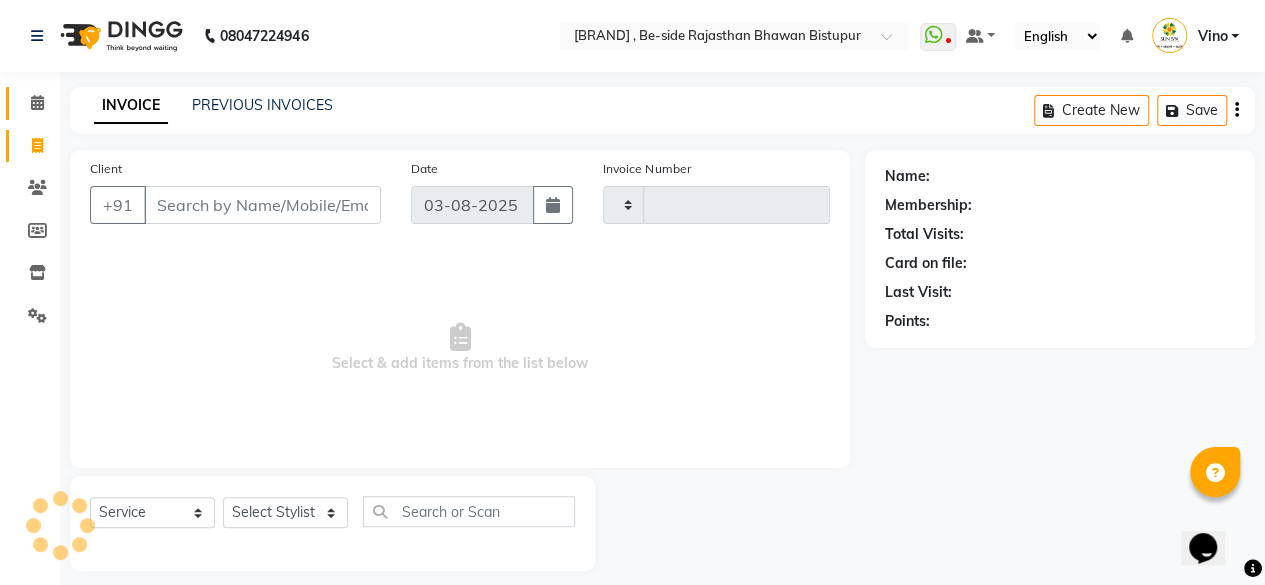 type on "0932" 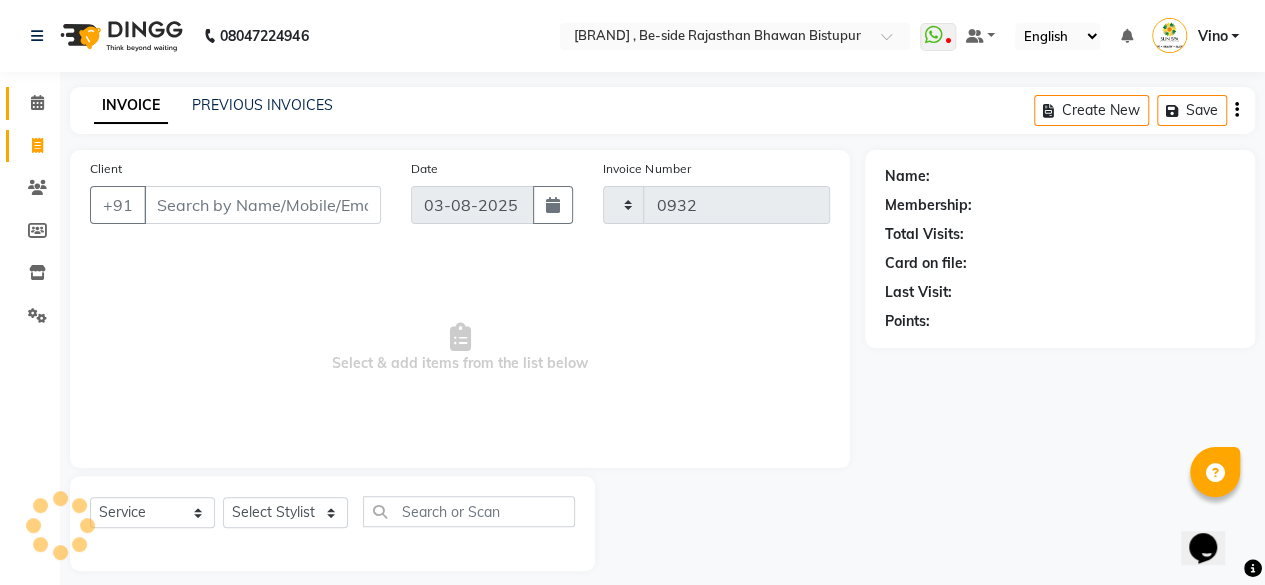 select on "5782" 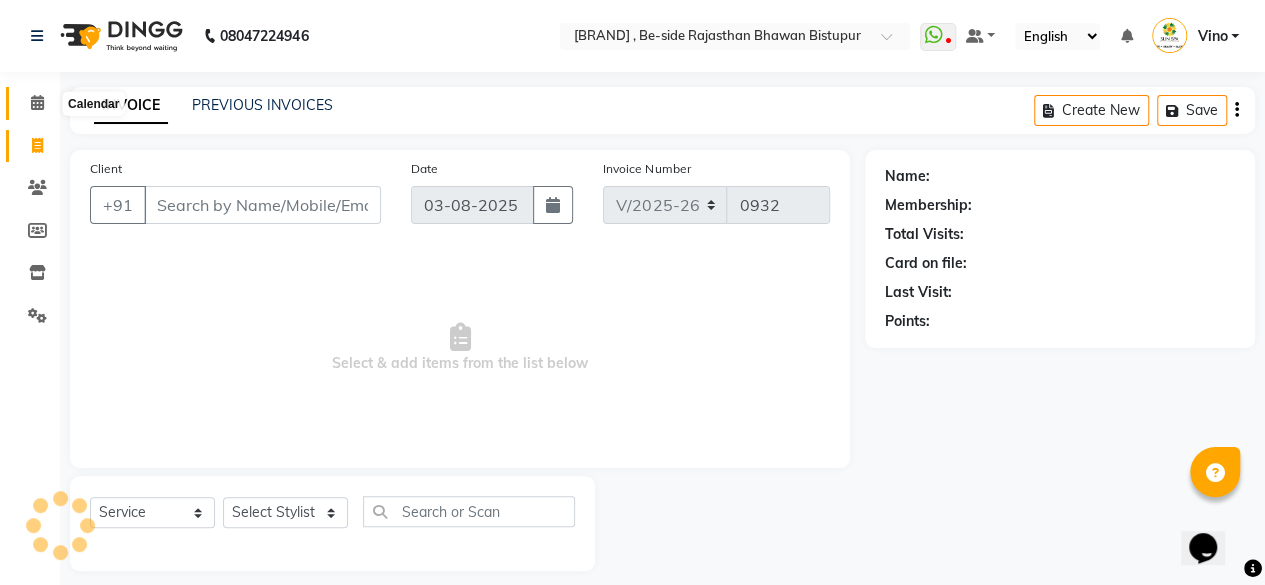 click 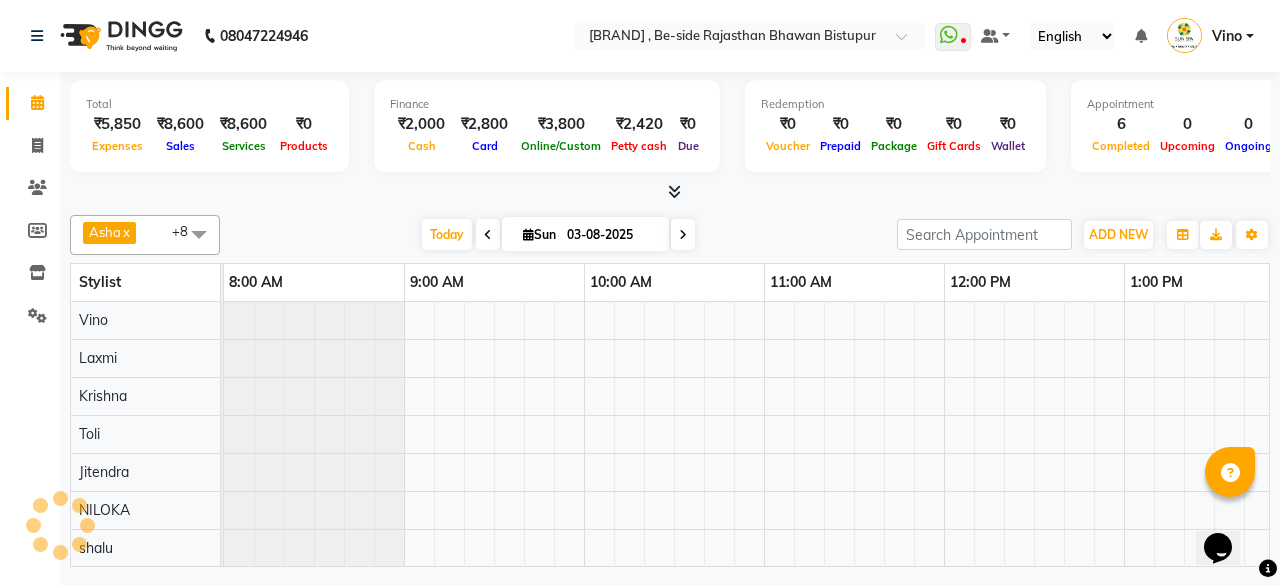 scroll, scrollTop: 0, scrollLeft: 0, axis: both 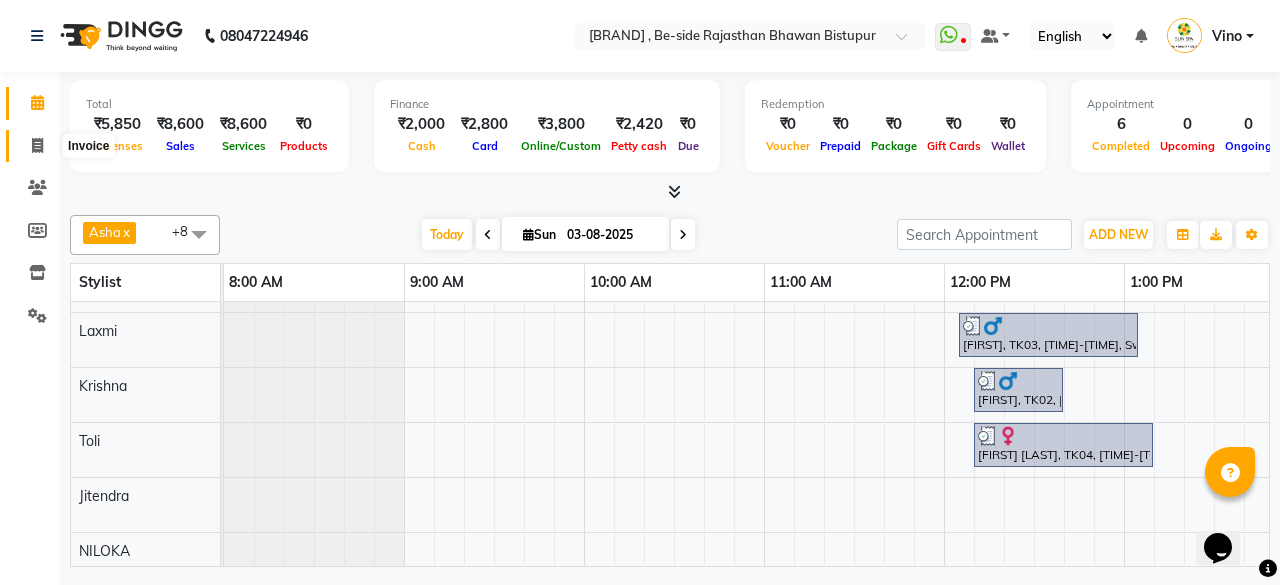 click 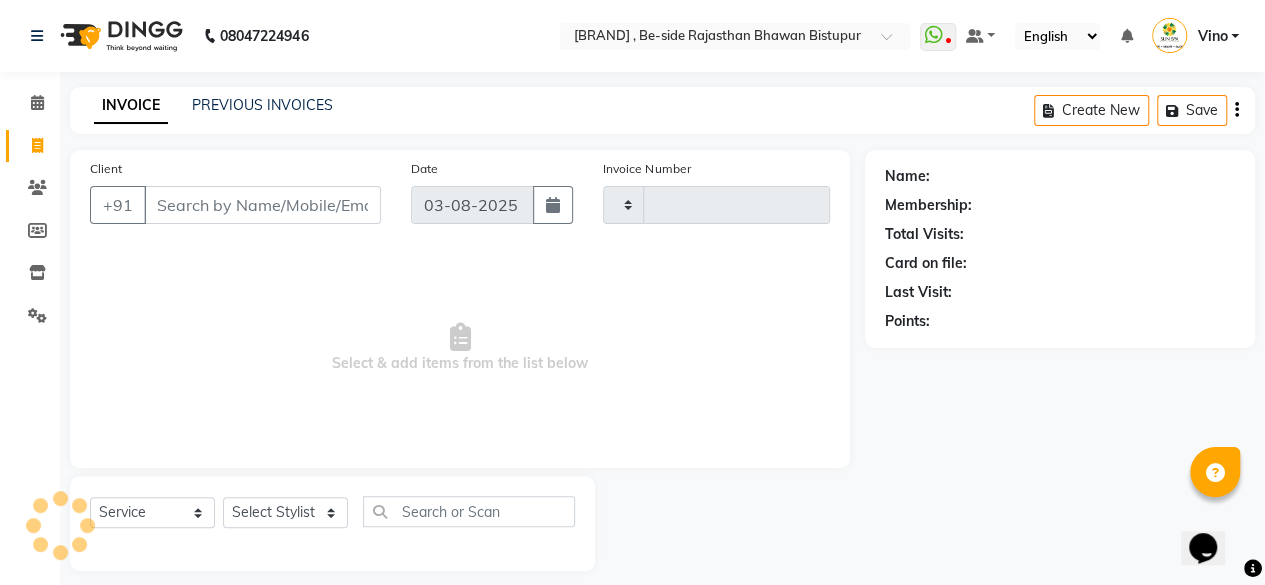 type on "0932" 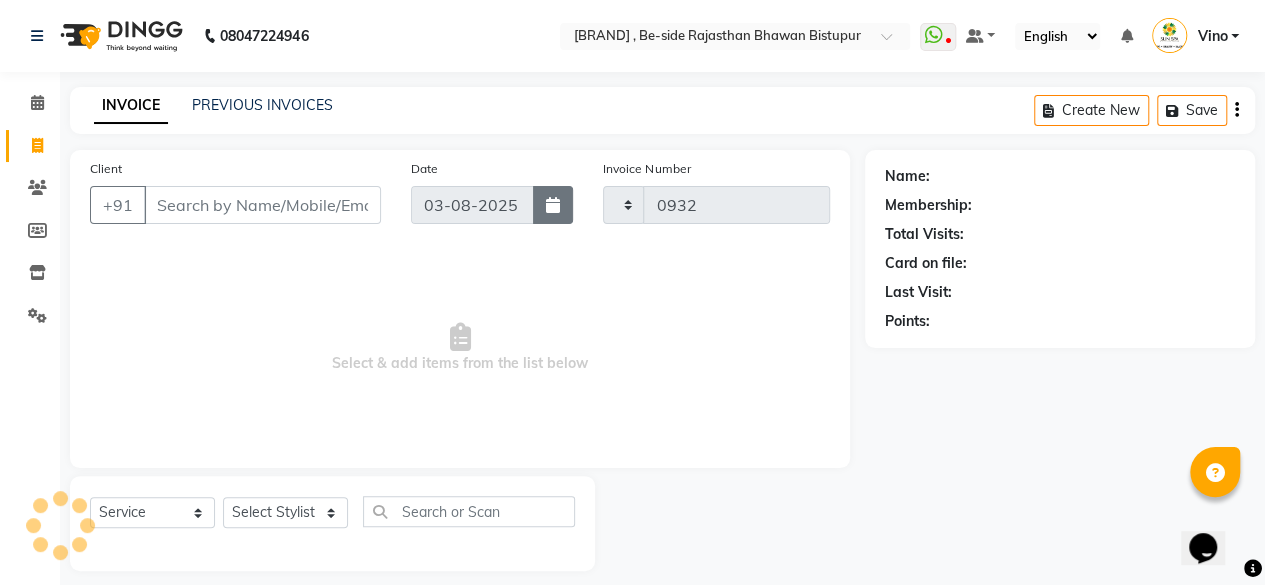 select on "5782" 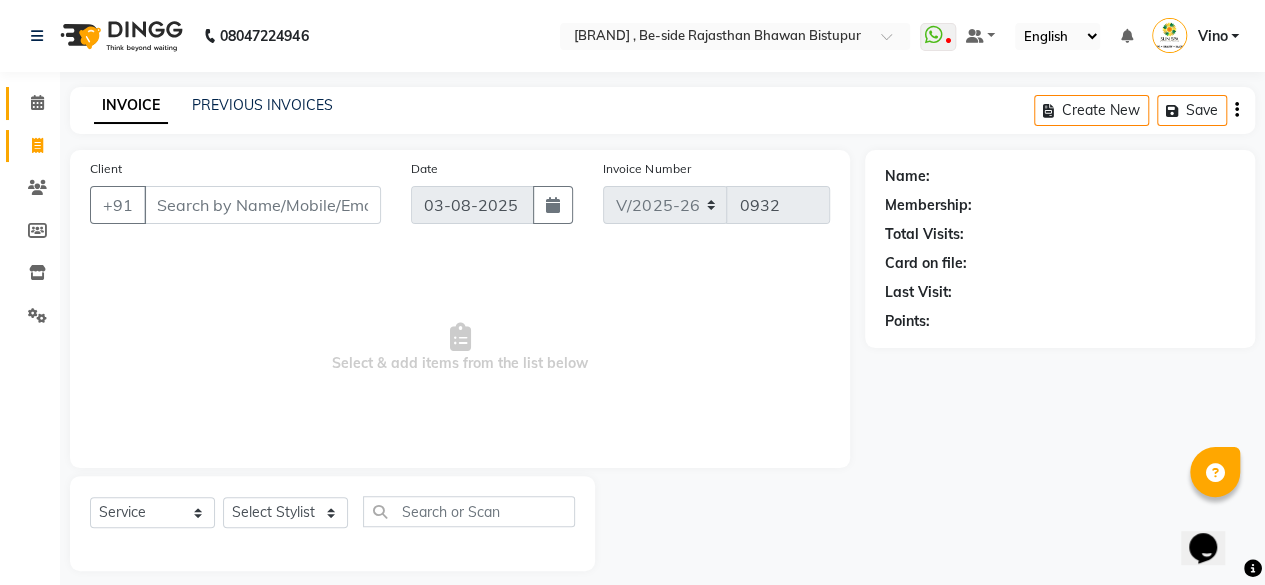 click 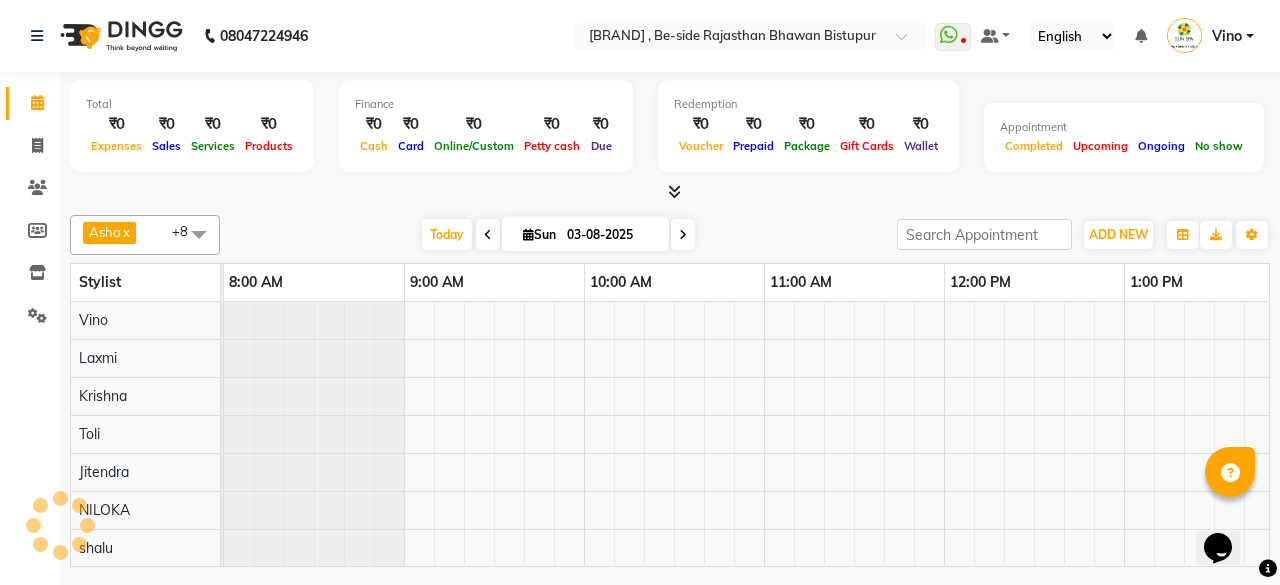 scroll, scrollTop: 0, scrollLeft: 0, axis: both 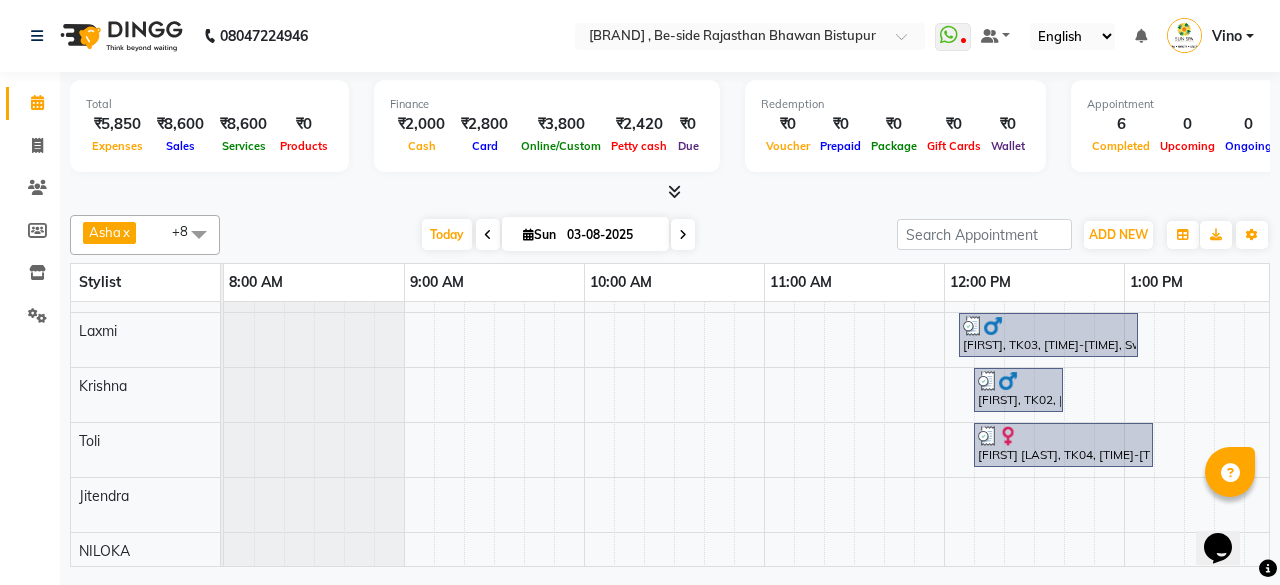 click at bounding box center (674, 191) 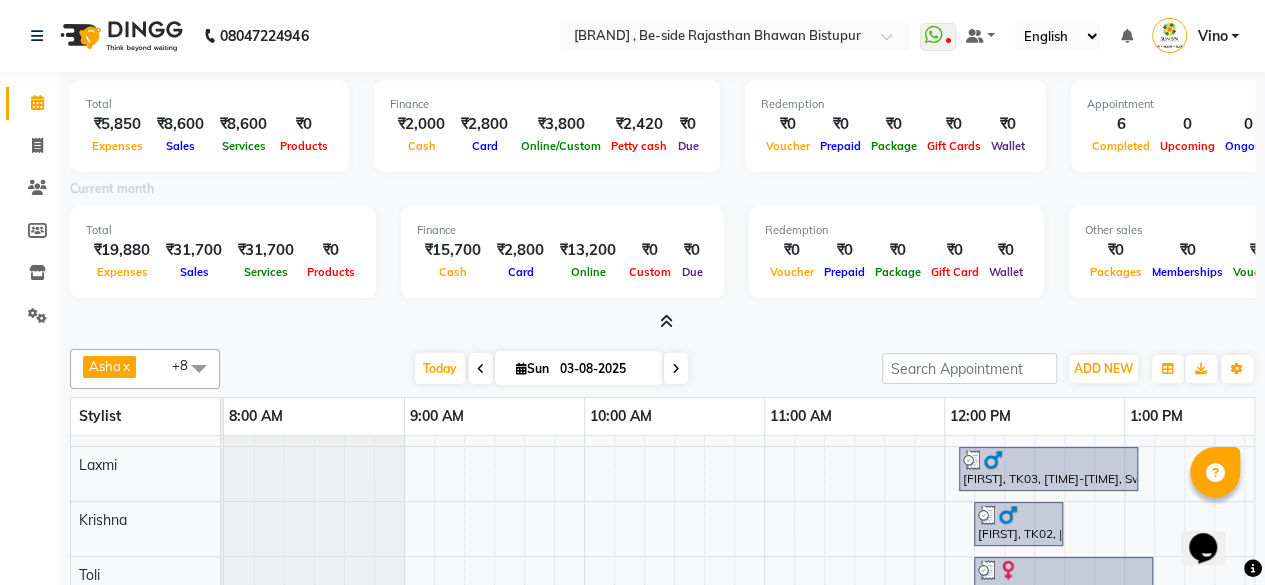 click at bounding box center [666, 321] 